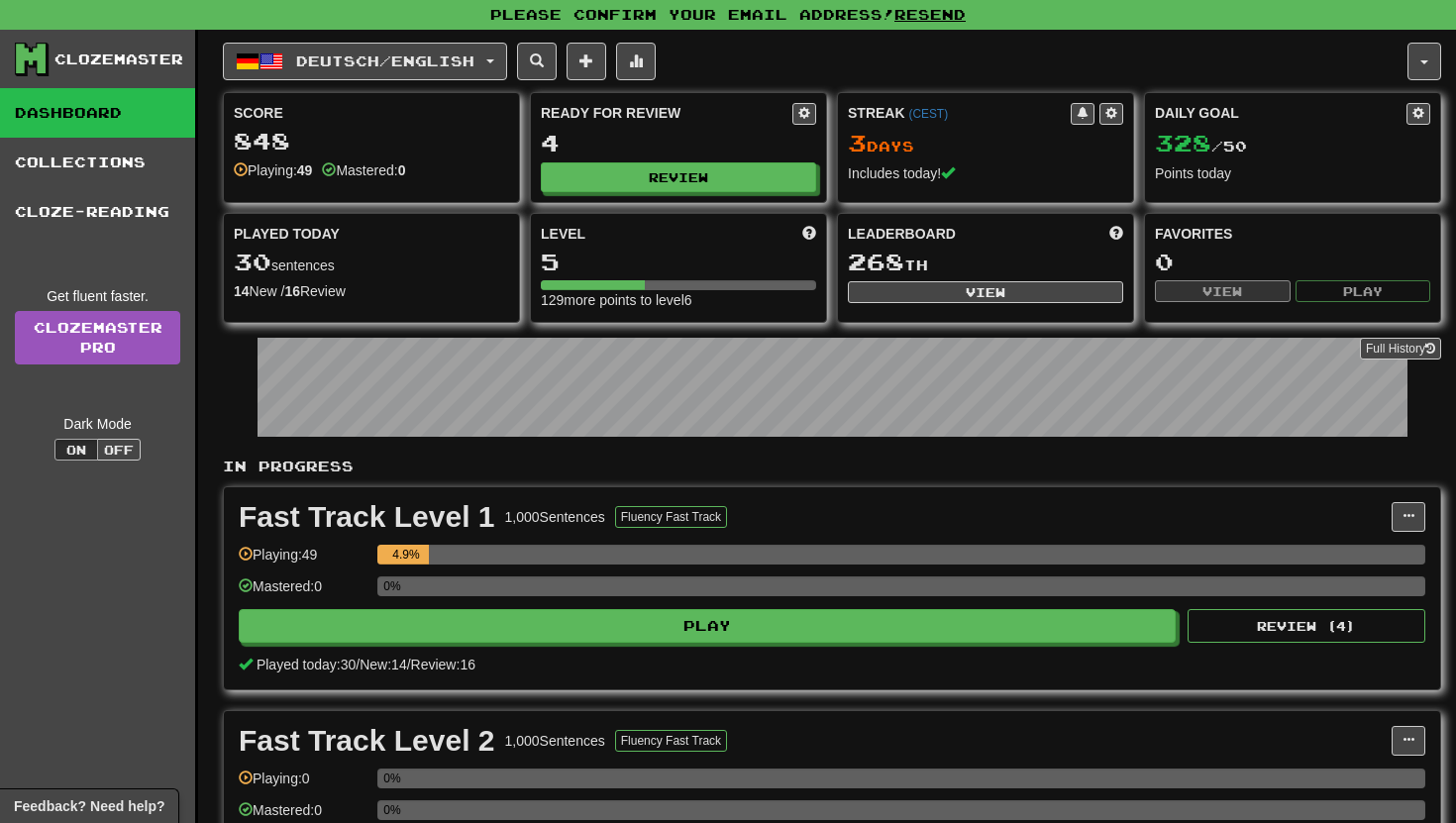 scroll, scrollTop: 0, scrollLeft: 0, axis: both 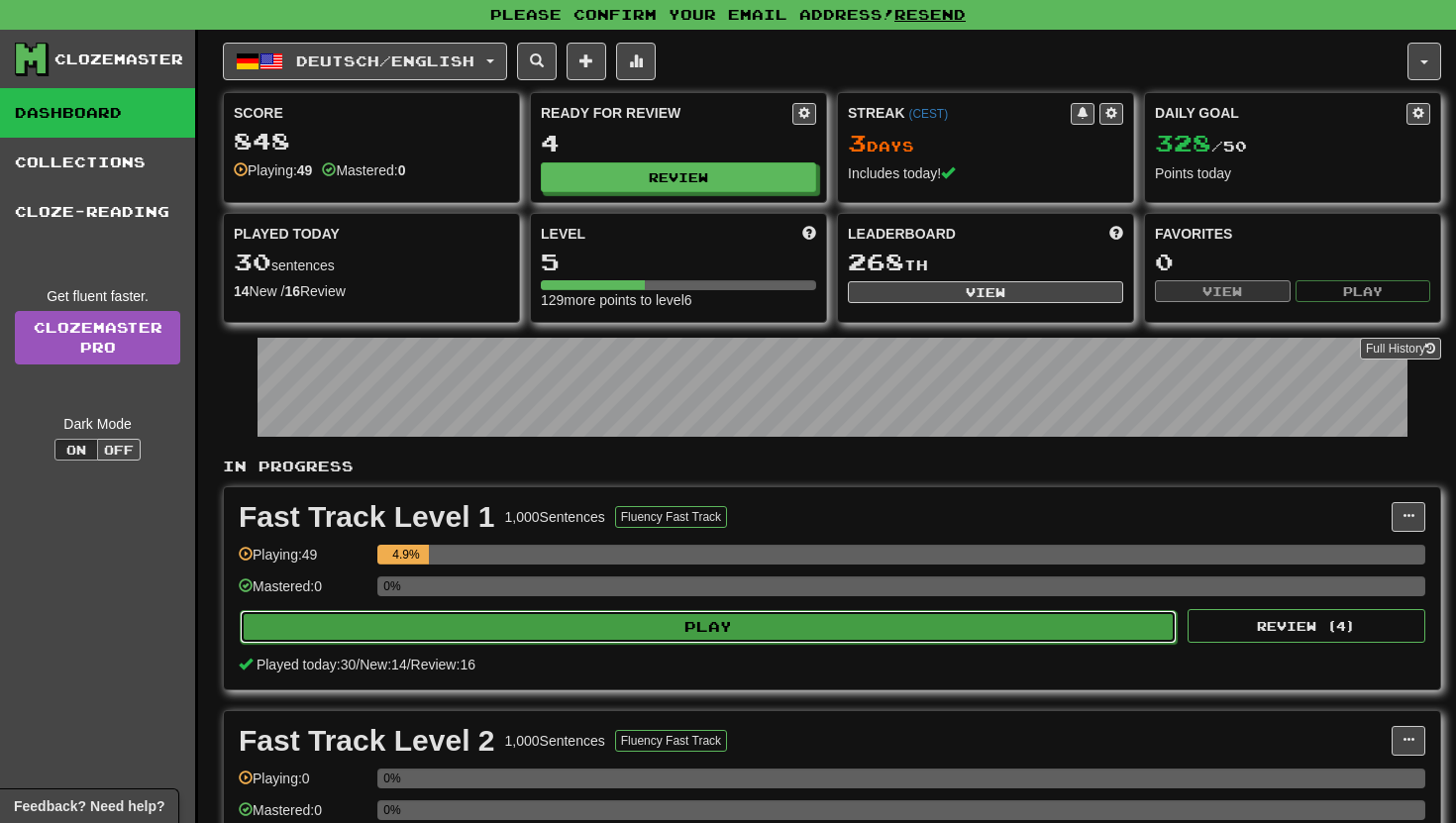 click on "Play" at bounding box center (708, 627) 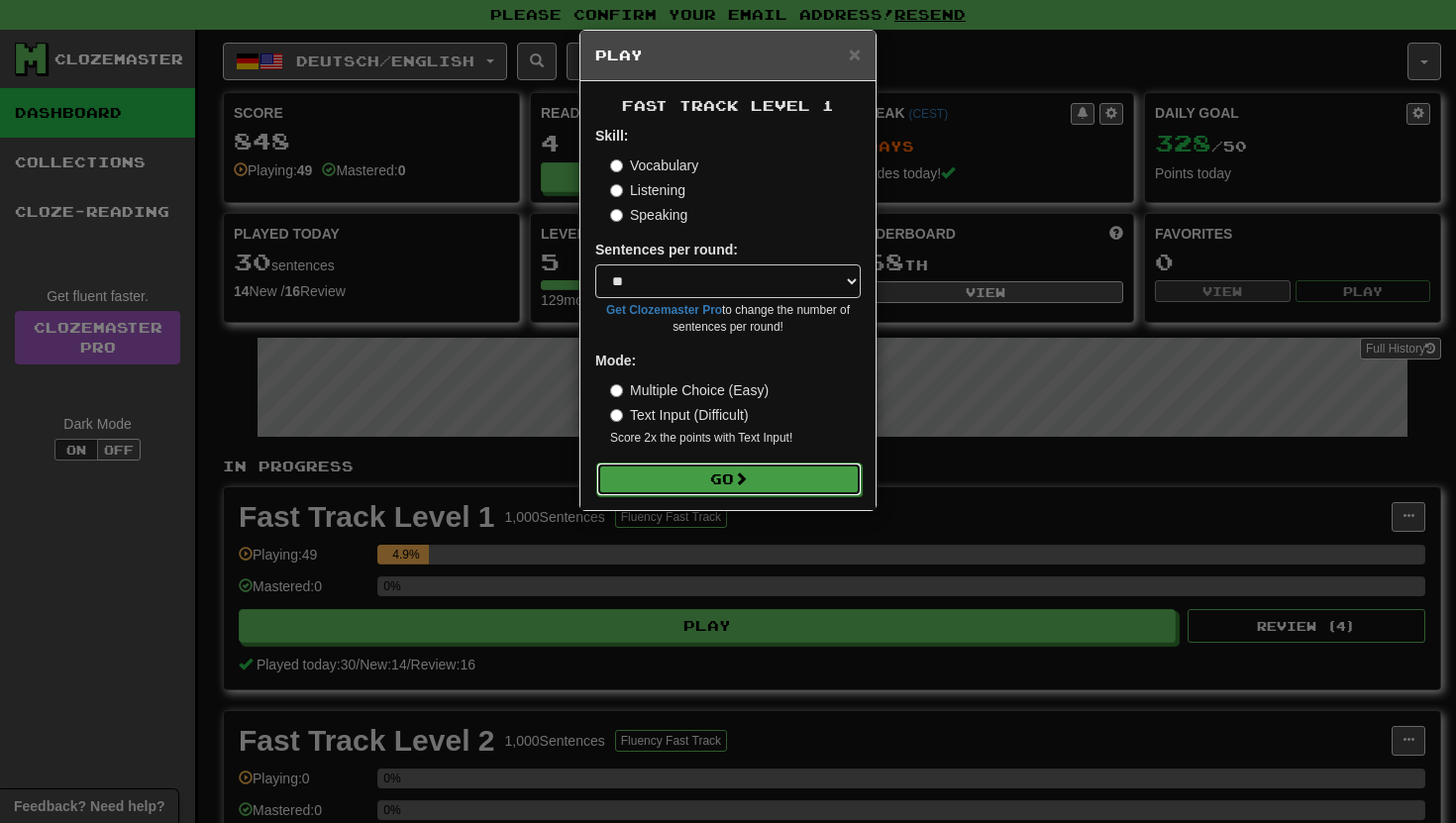 click on "Go" at bounding box center [729, 479] 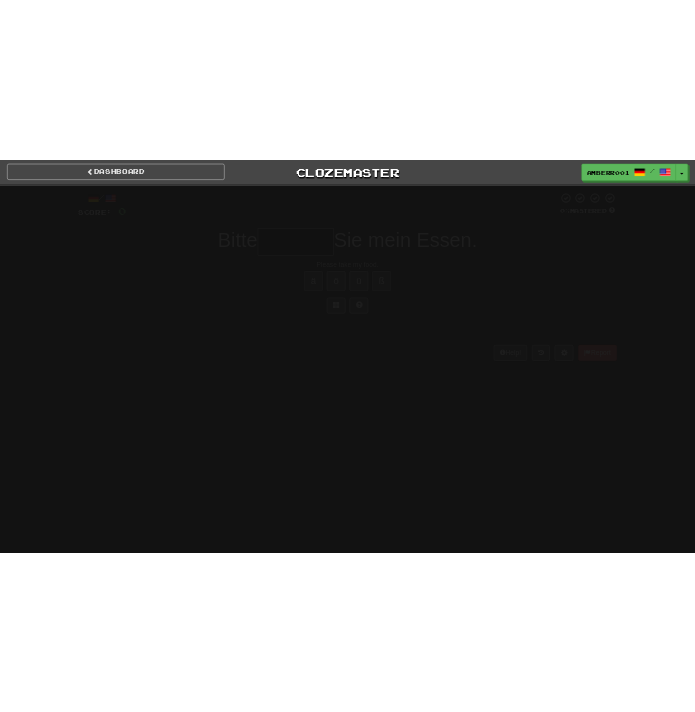 scroll, scrollTop: 0, scrollLeft: 0, axis: both 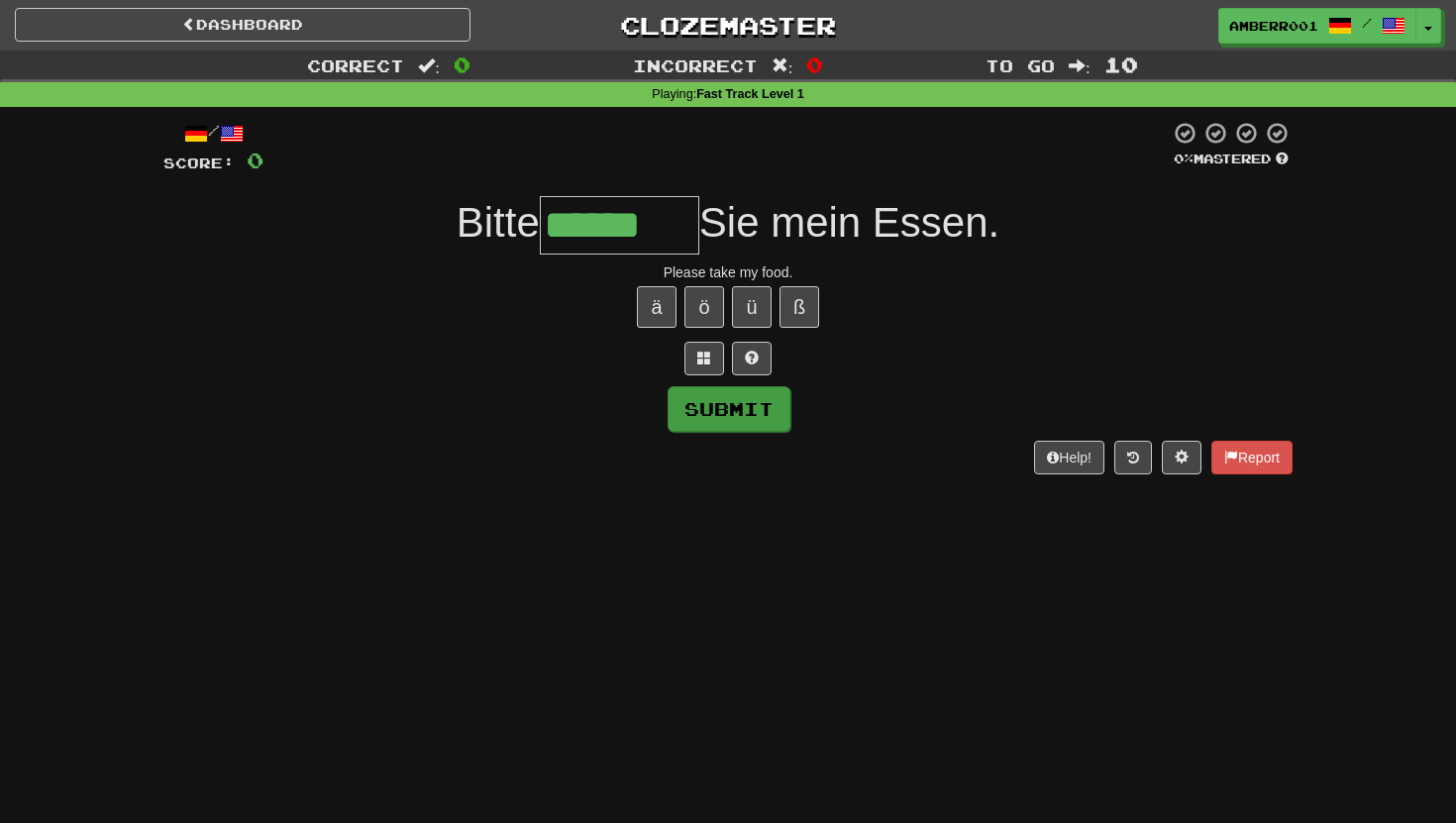 type on "******" 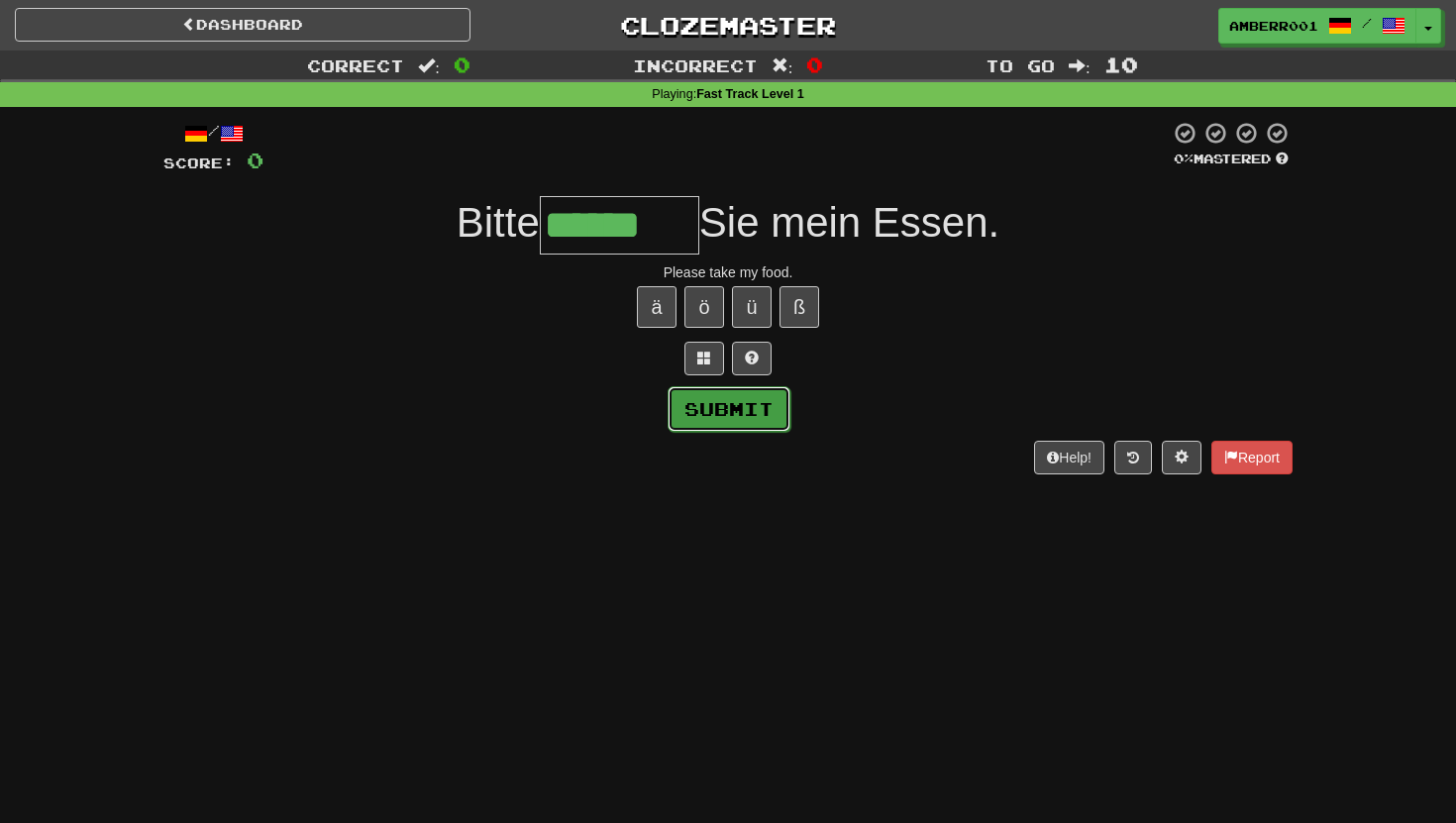 click on "Submit" at bounding box center [729, 409] 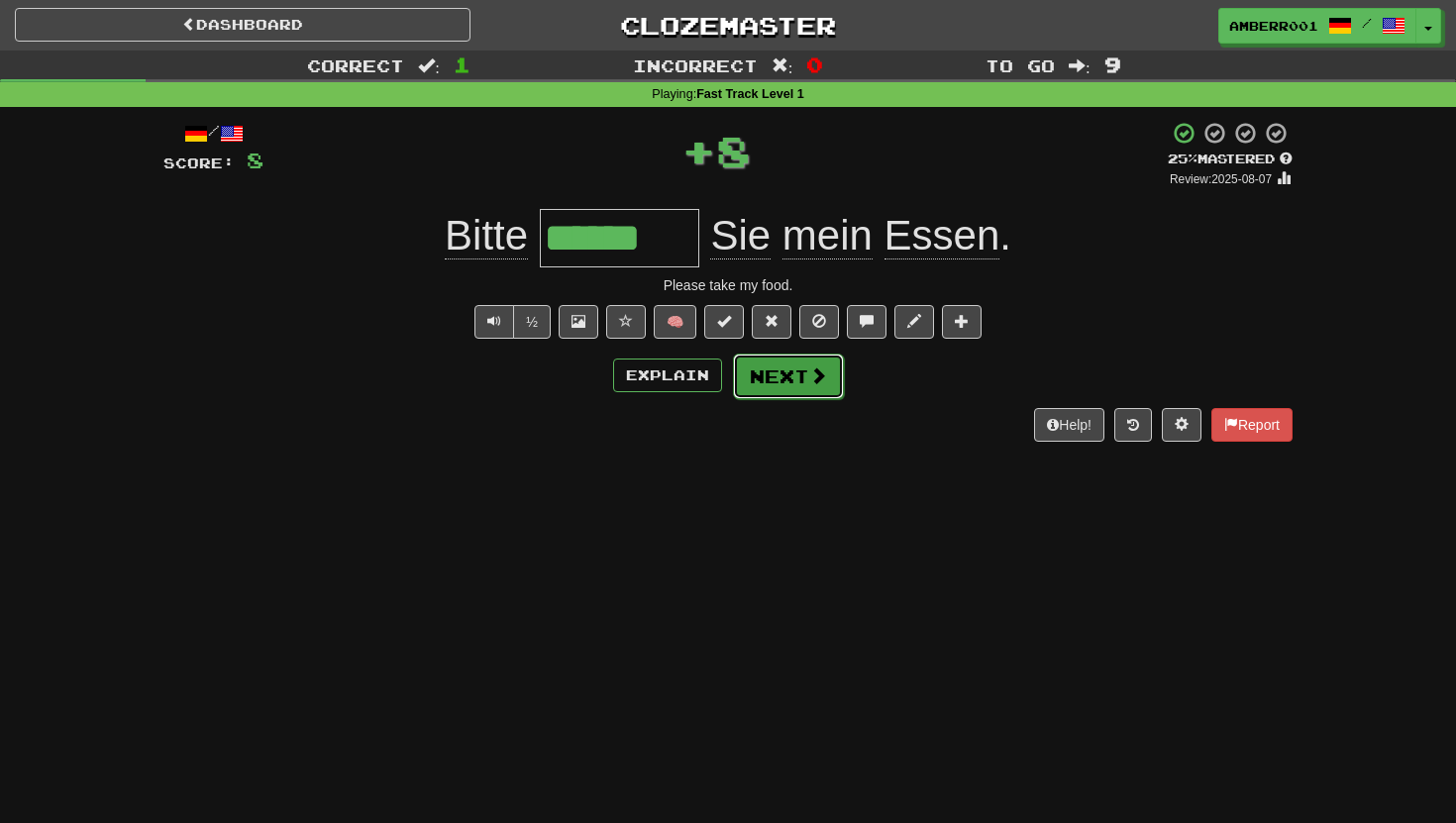 click on "Next" at bounding box center [788, 376] 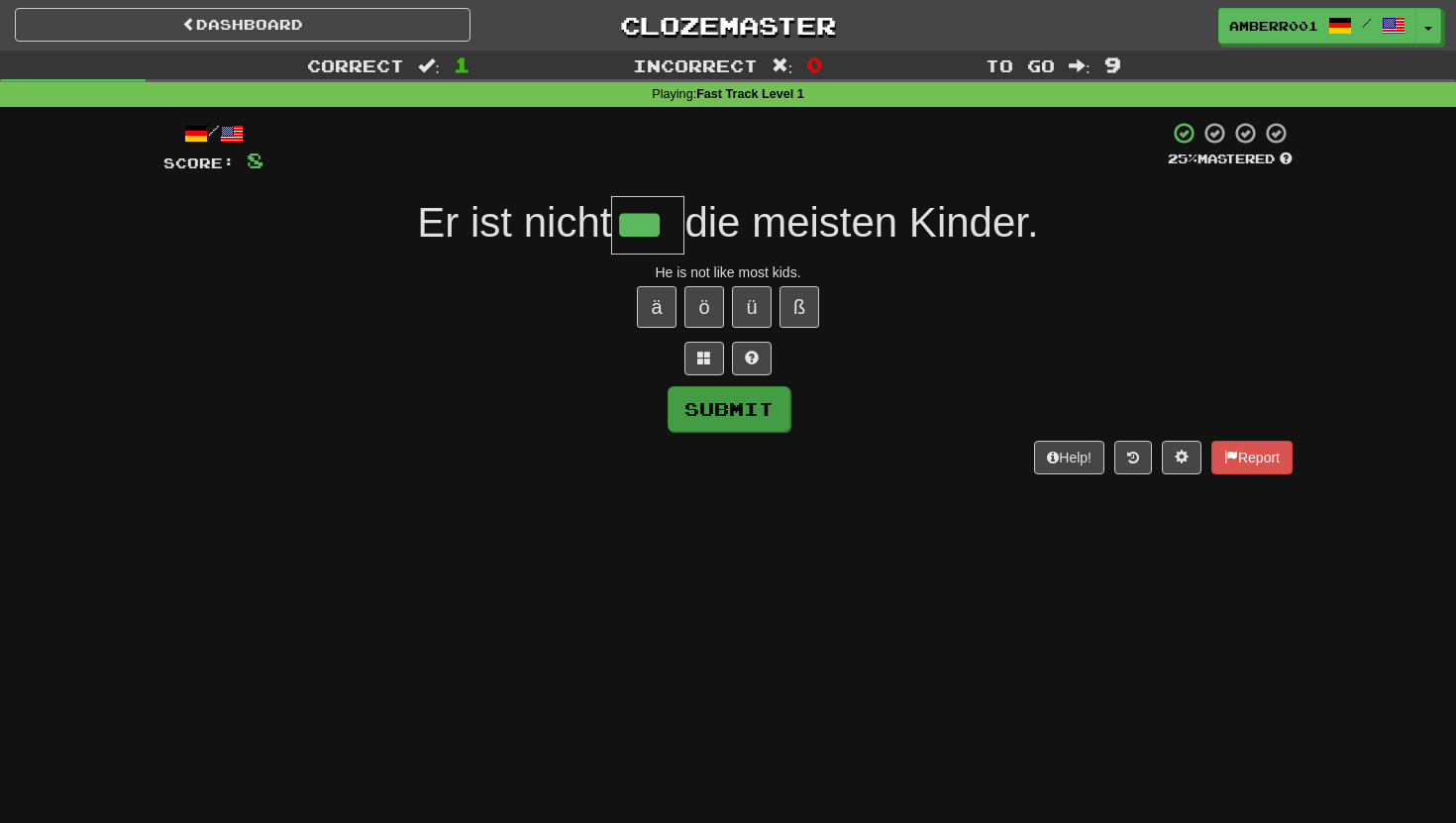 type on "***" 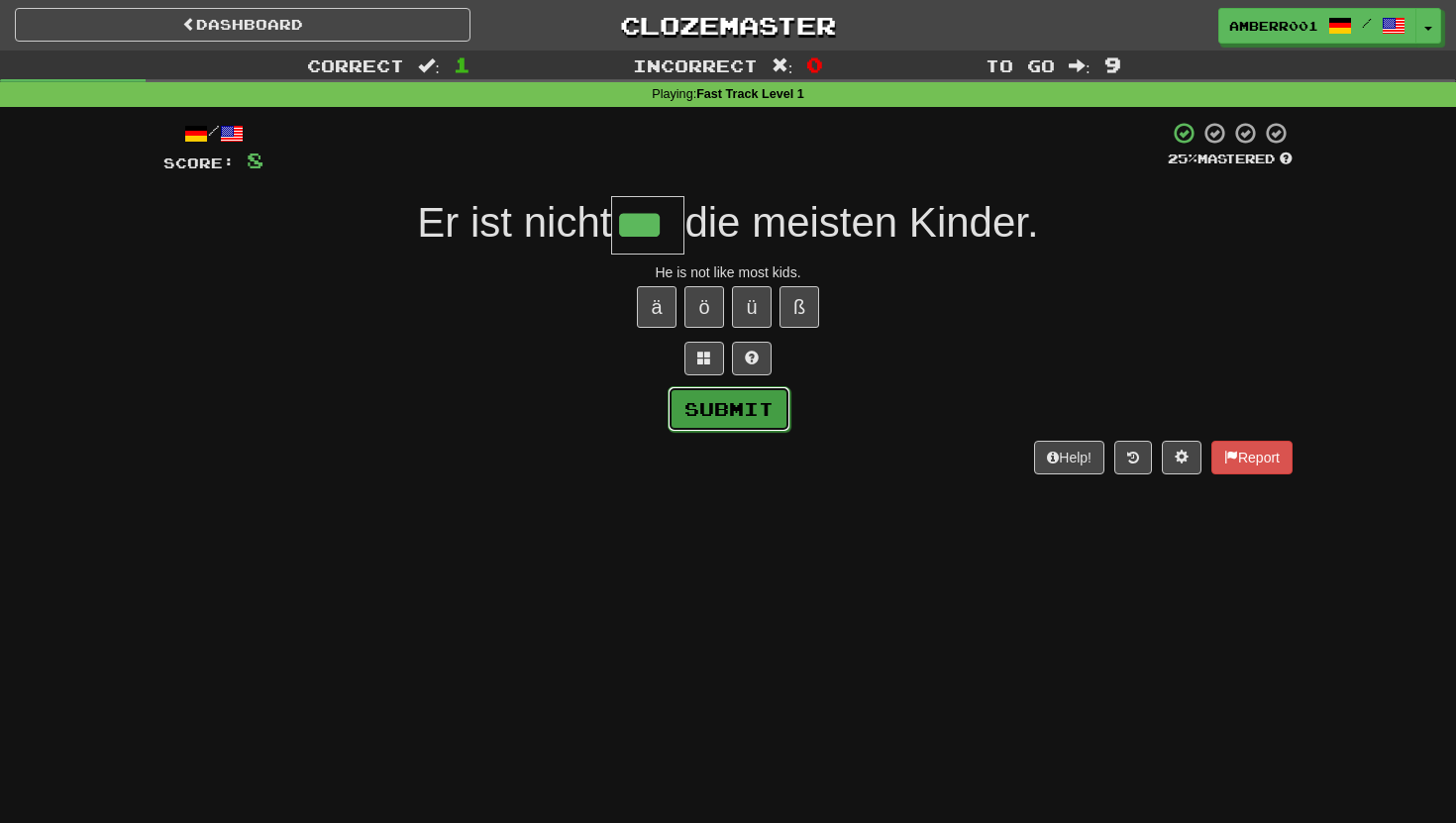 click on "Submit" at bounding box center [729, 409] 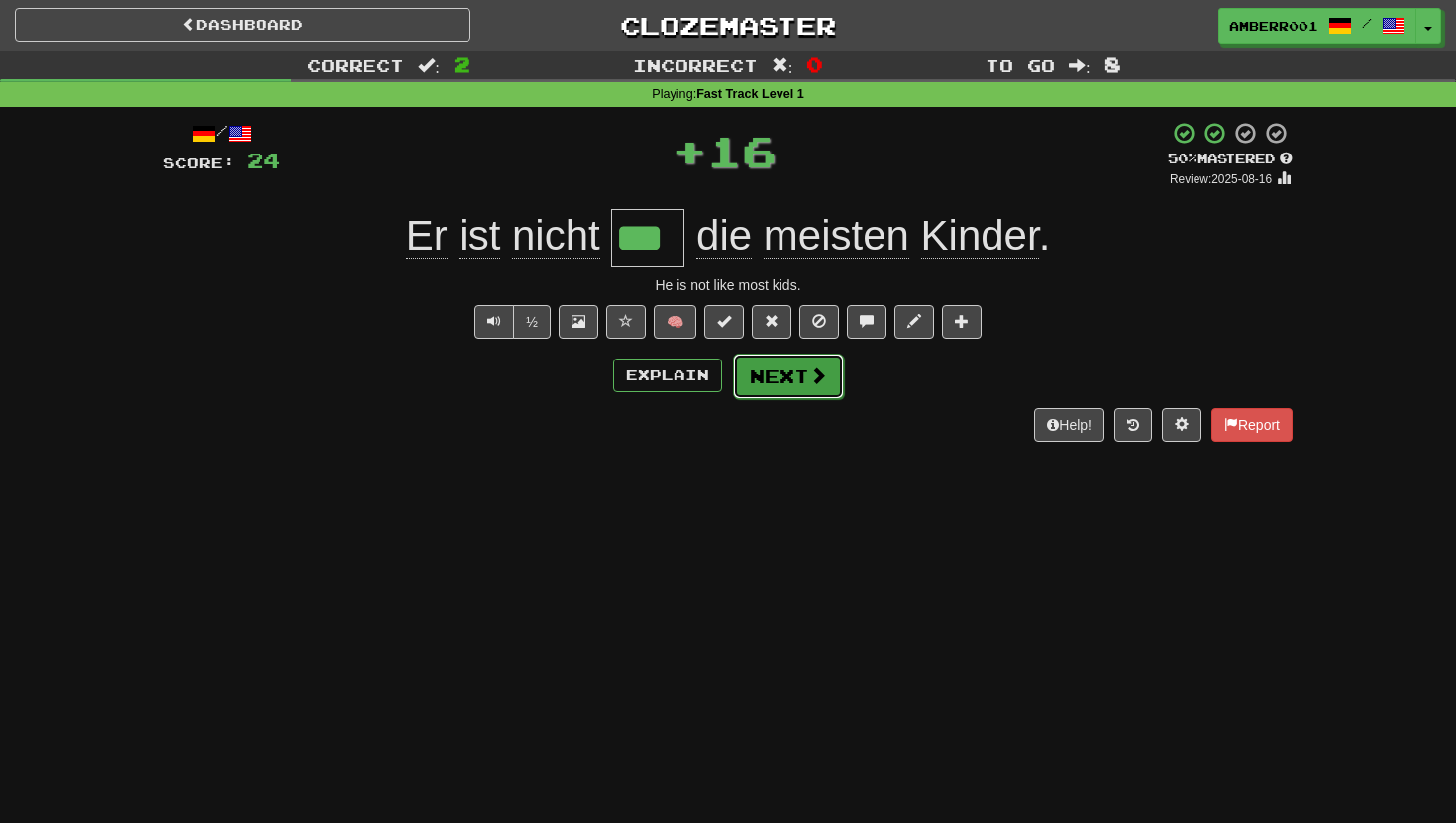 click on "Next" at bounding box center [788, 376] 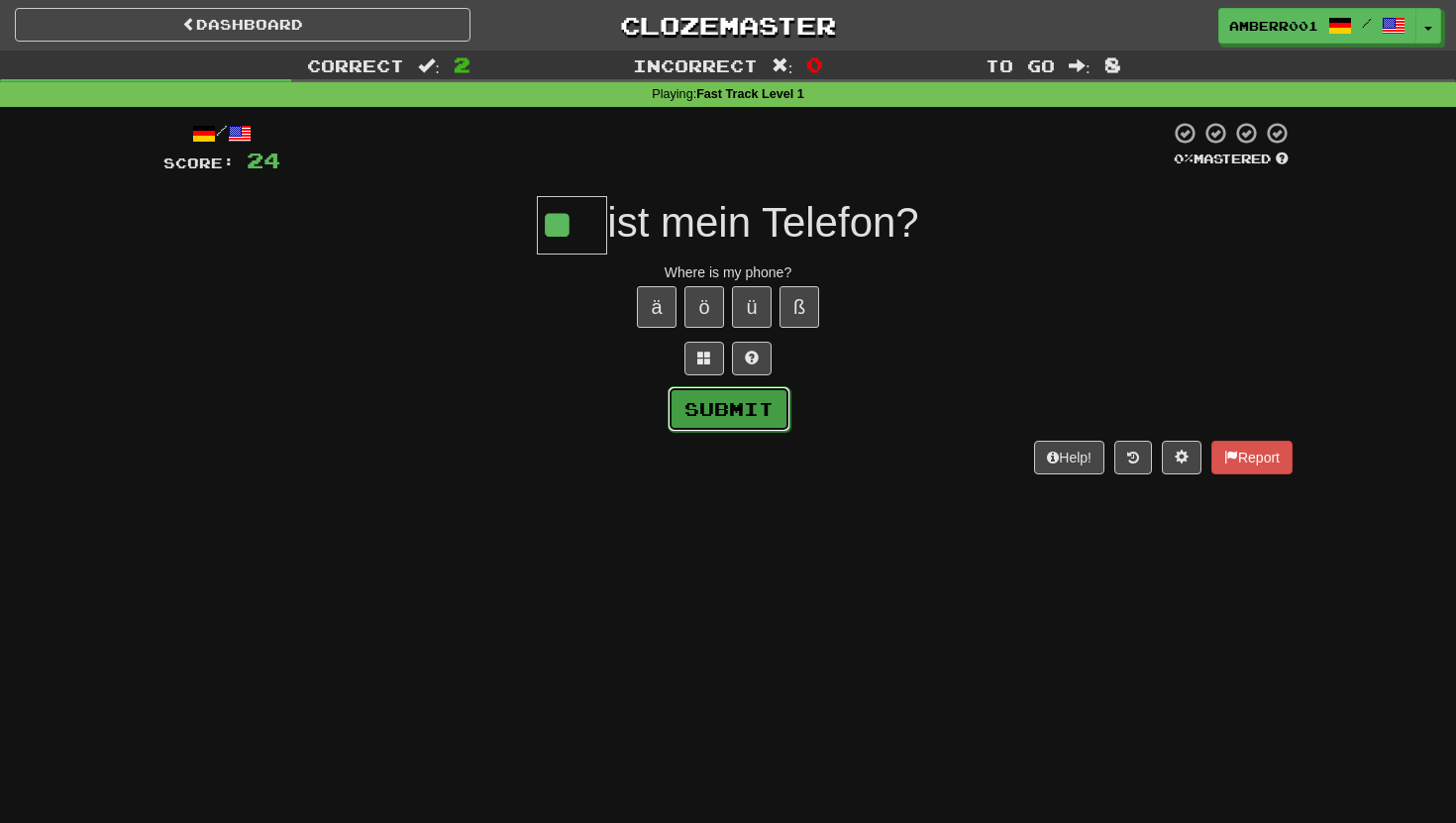click on "Submit" at bounding box center [729, 409] 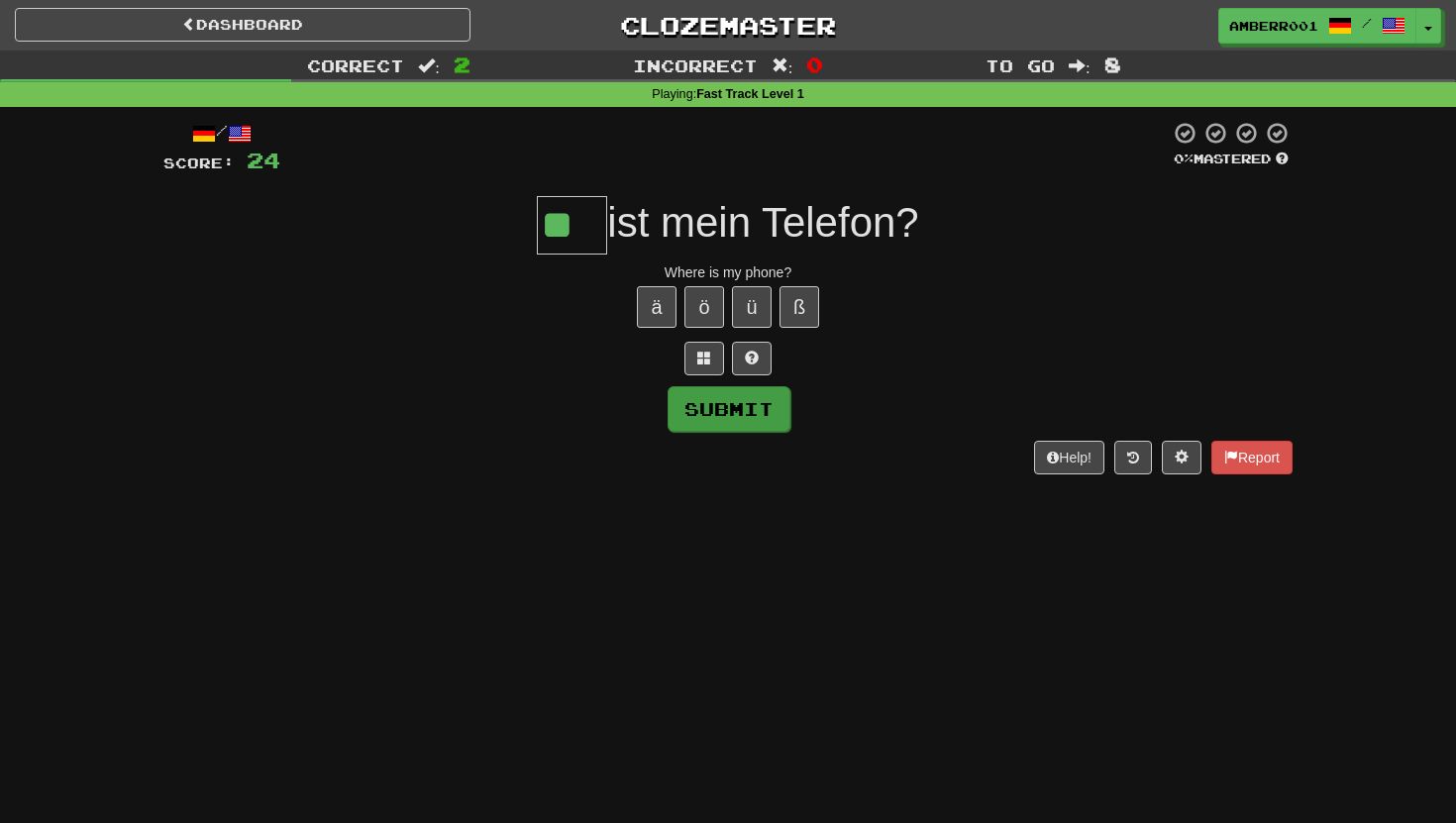 type on "**" 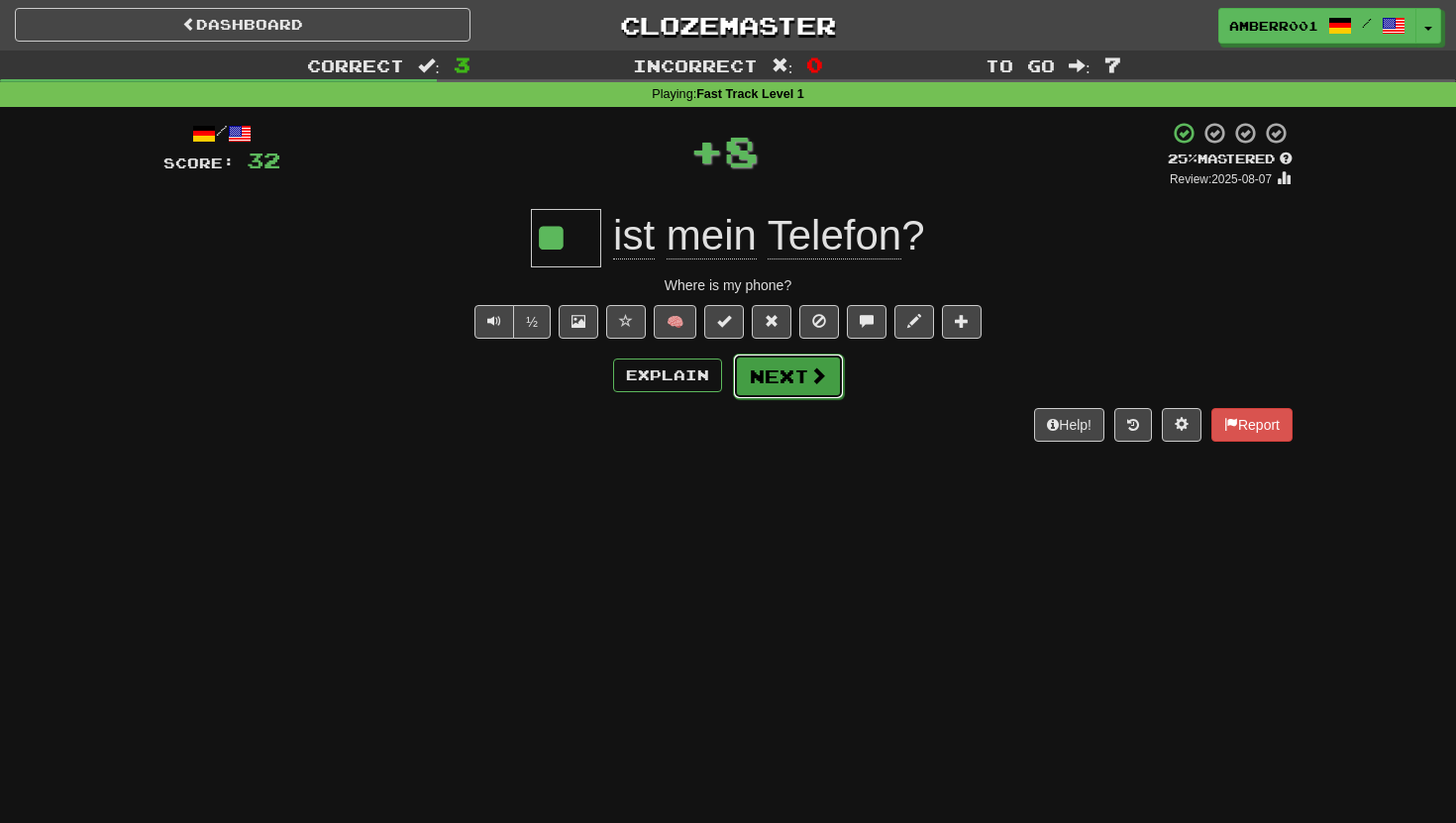 click on "Next" at bounding box center [788, 376] 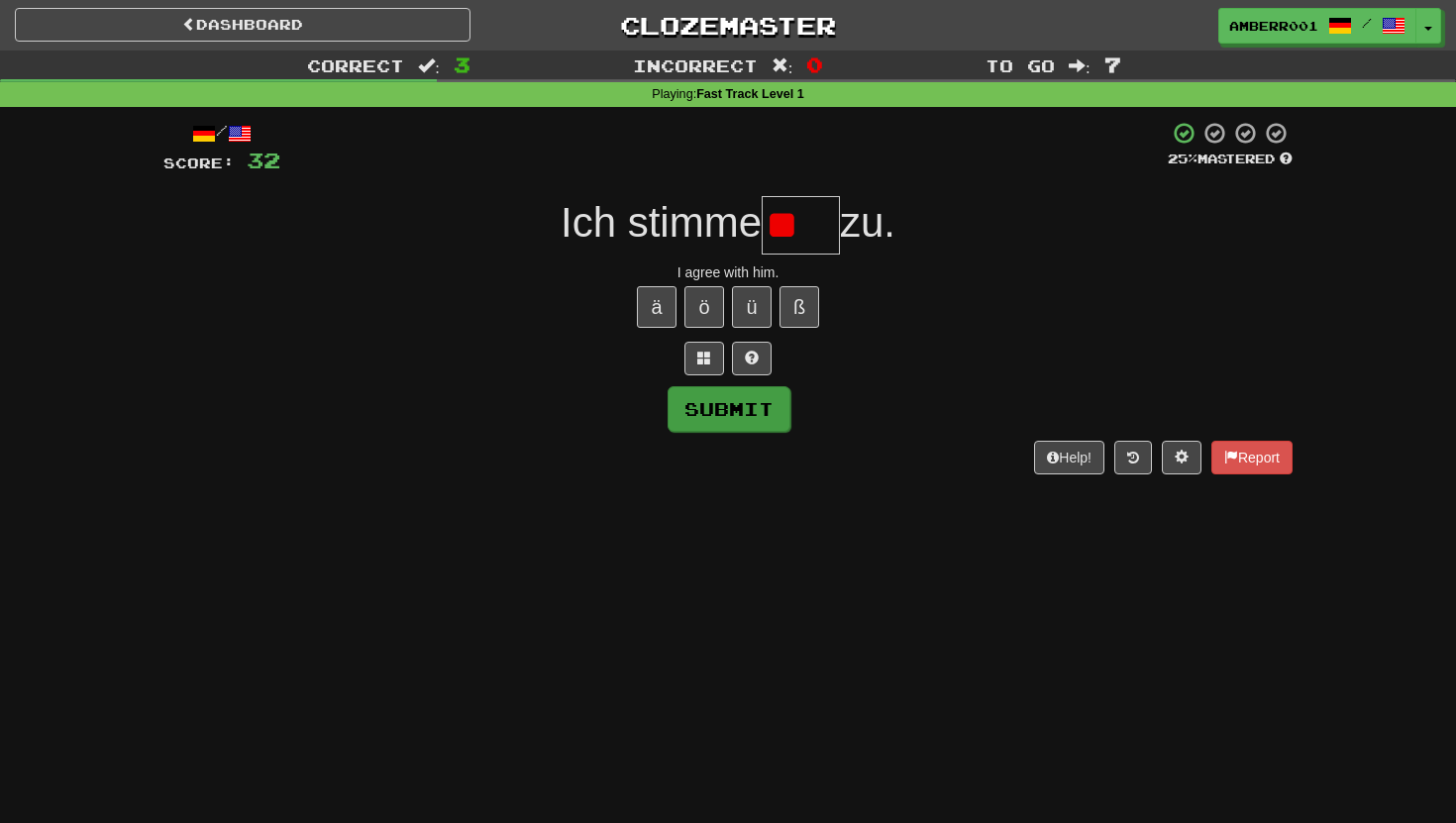 type on "*" 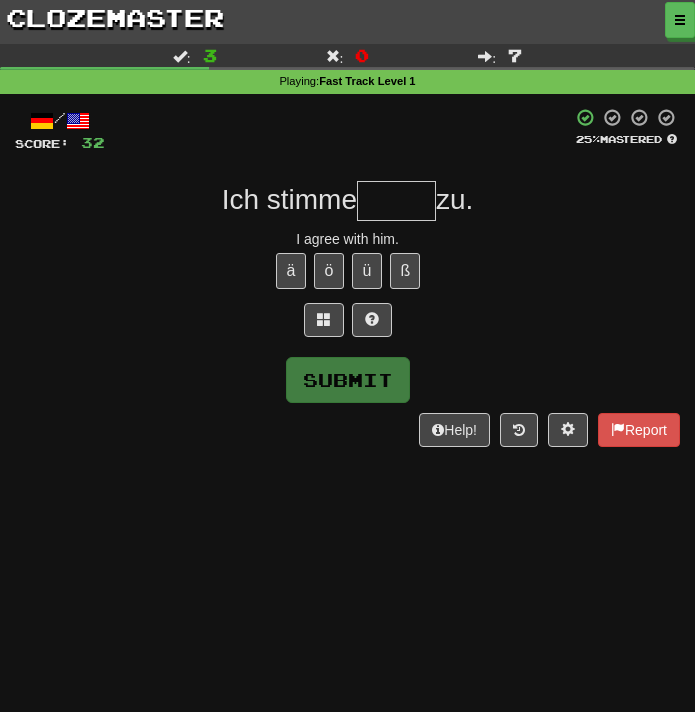 click on "Help!  Report" at bounding box center (347, 430) 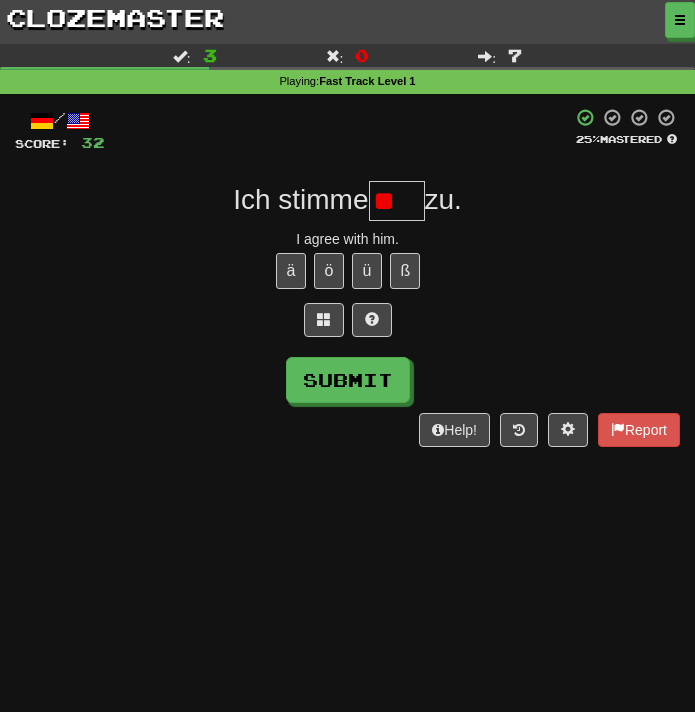 type on "*" 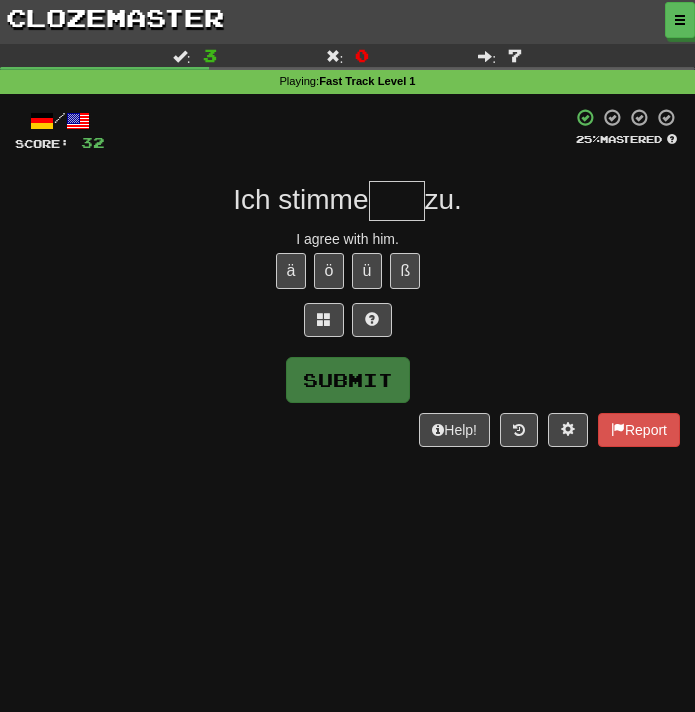 type on "*" 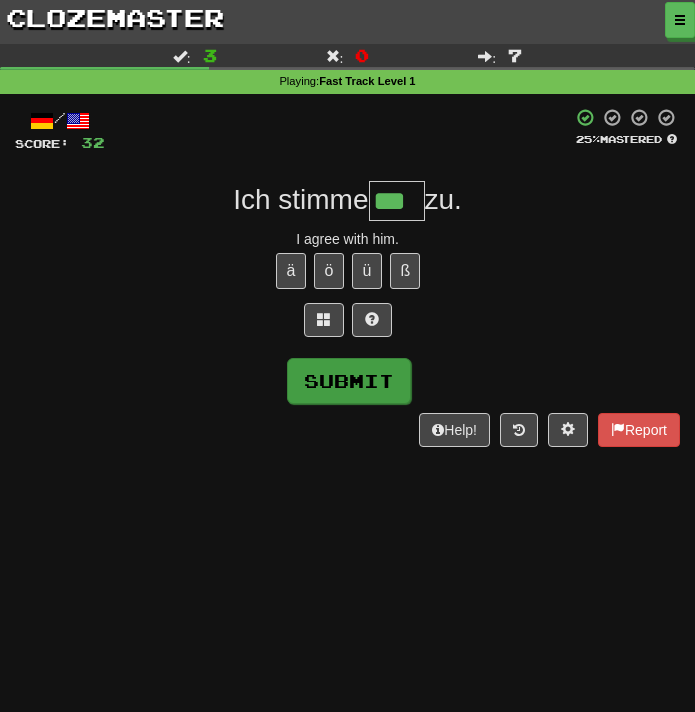 type on "***" 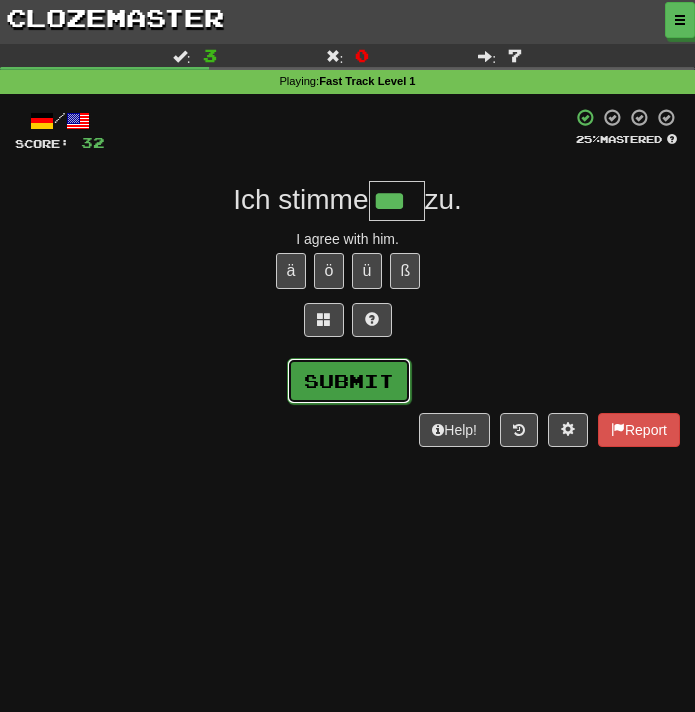 click on "Submit" at bounding box center [349, 381] 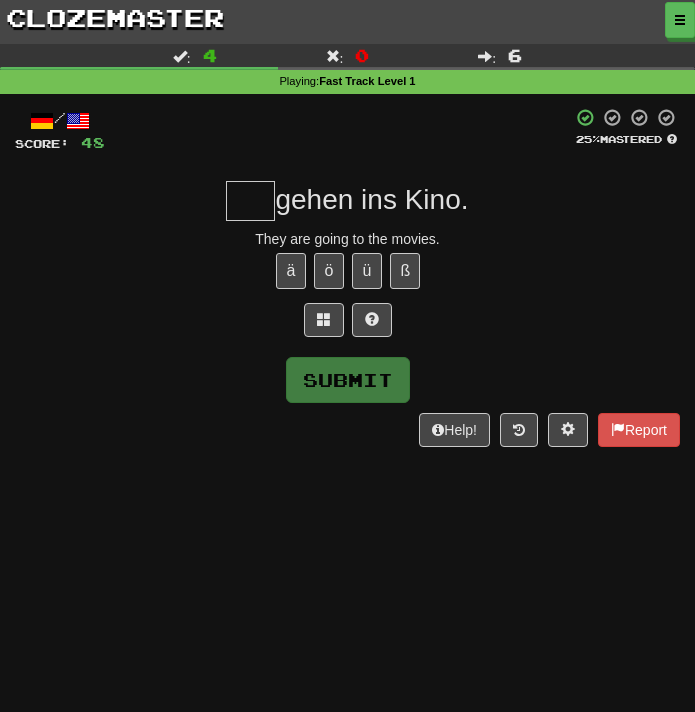 click at bounding box center [347, 325] 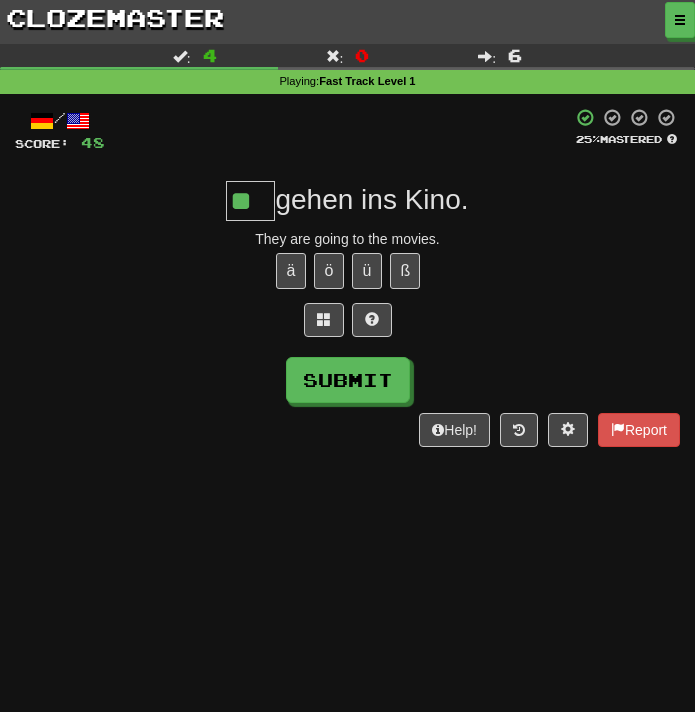 type on "*" 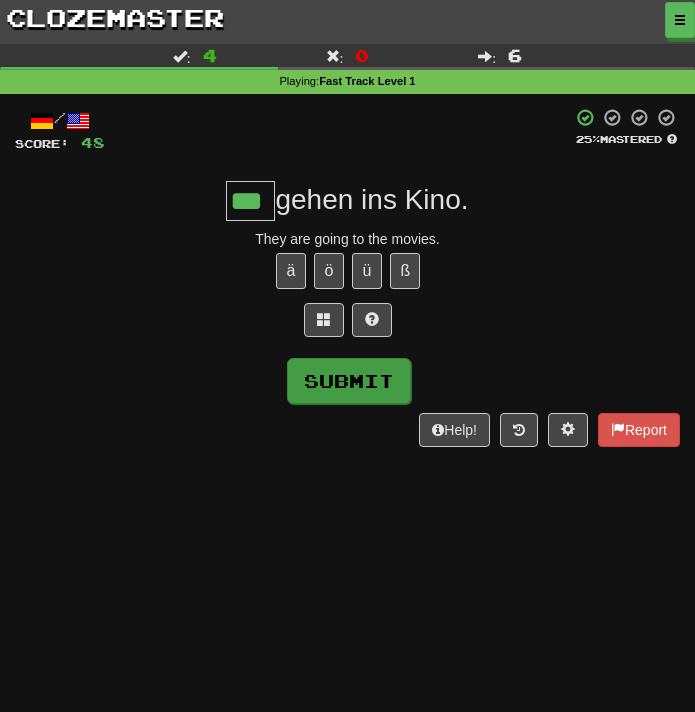 type on "***" 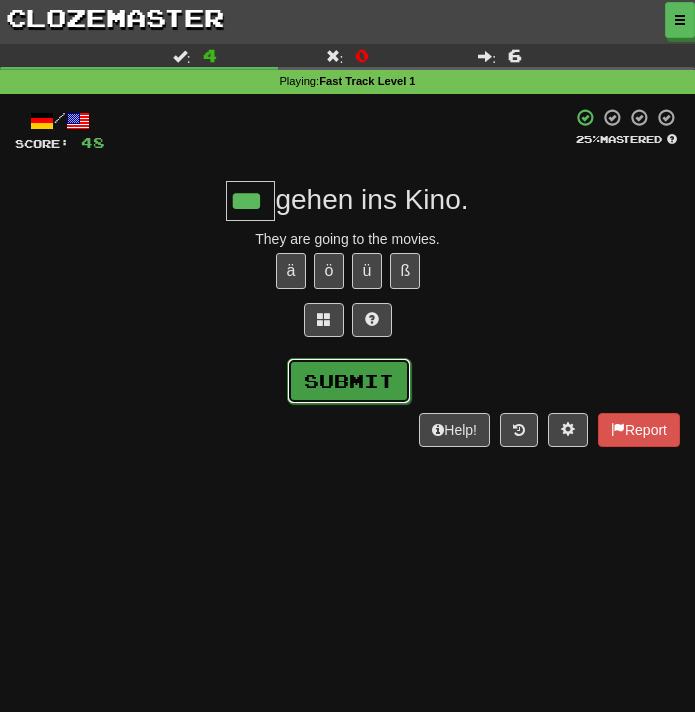 click on "Submit" at bounding box center (349, 381) 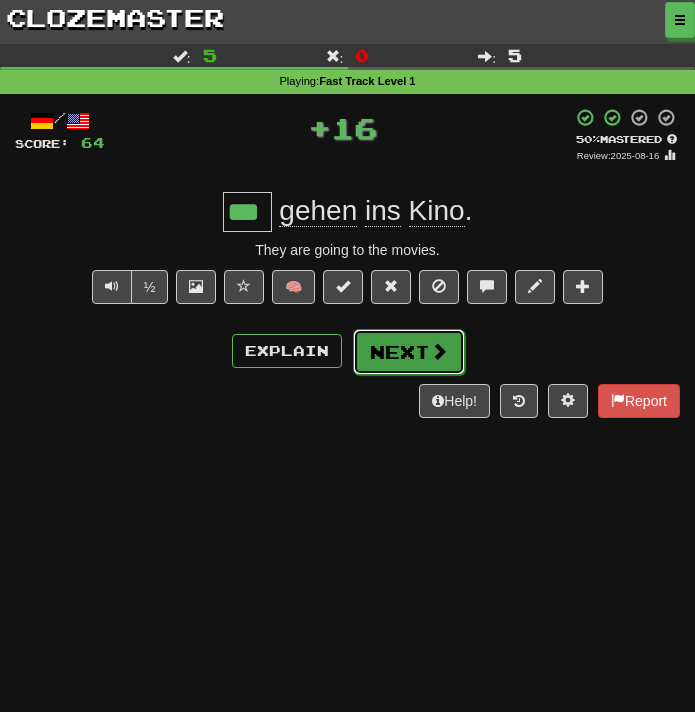 click on "Next" at bounding box center (409, 352) 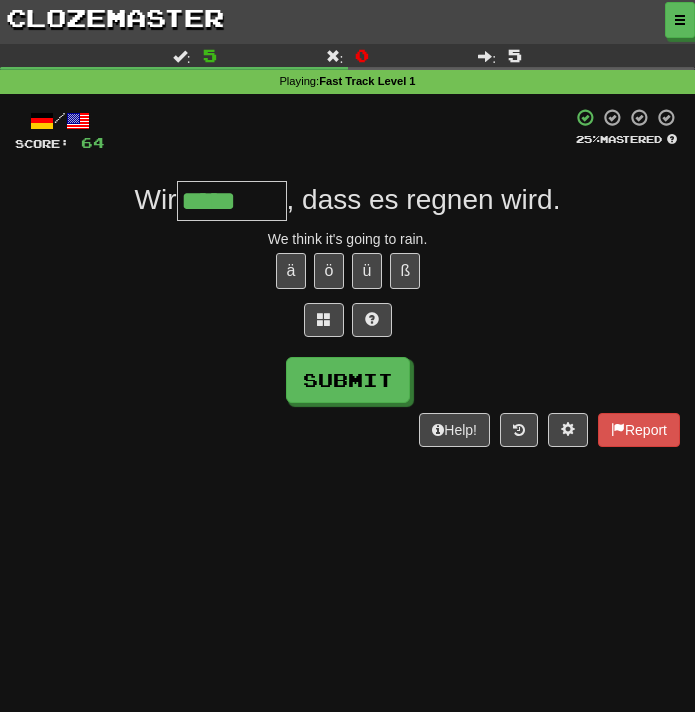 click on "Help!  Report" at bounding box center (347, 430) 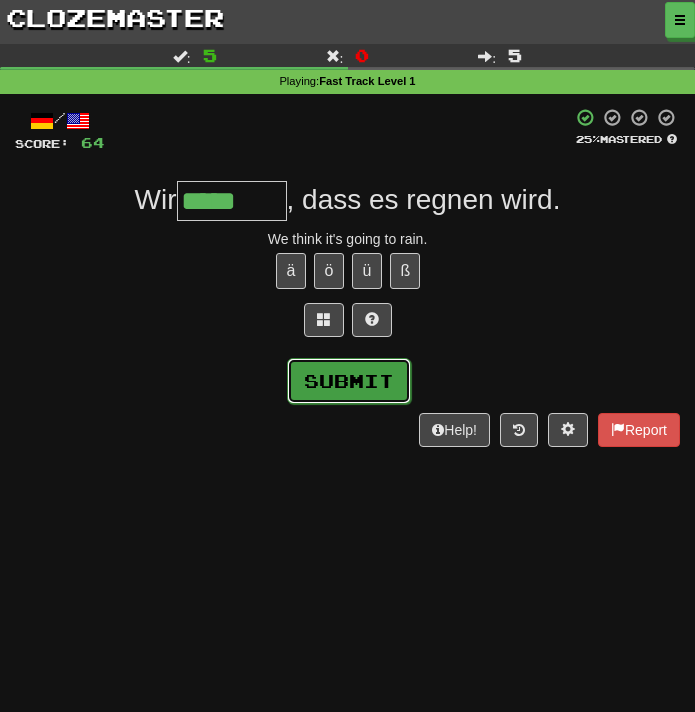click on "Submit" at bounding box center (349, 381) 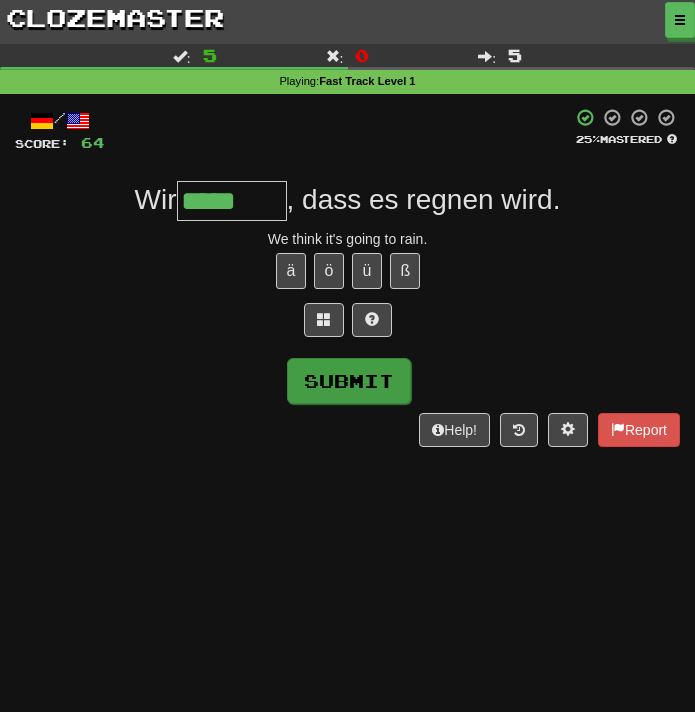 type on "*******" 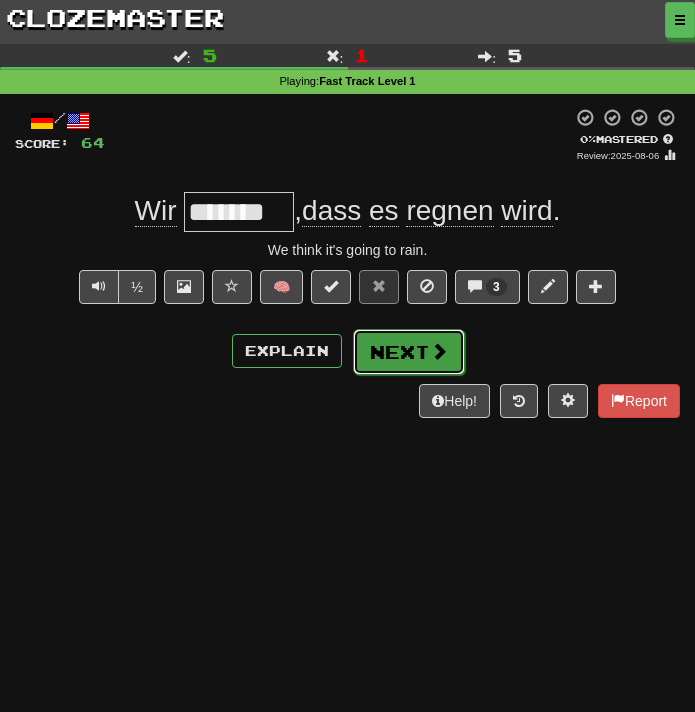 click on "Next" at bounding box center [409, 352] 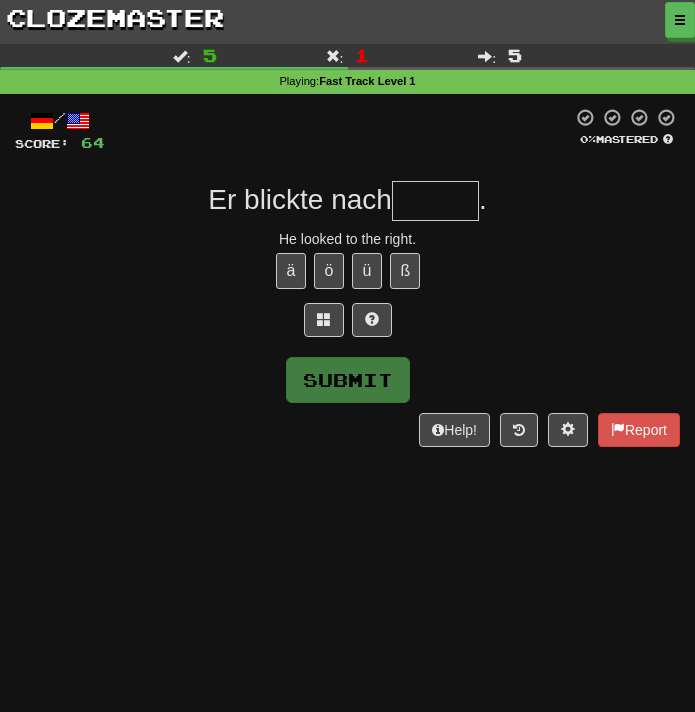 click on "Er blickte nach" at bounding box center (300, 199) 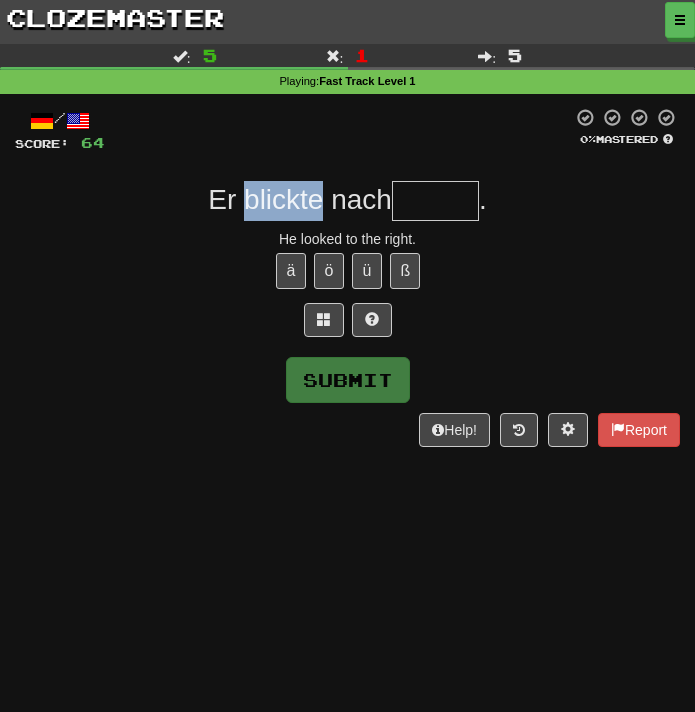 click on "Er blickte nach" at bounding box center [300, 199] 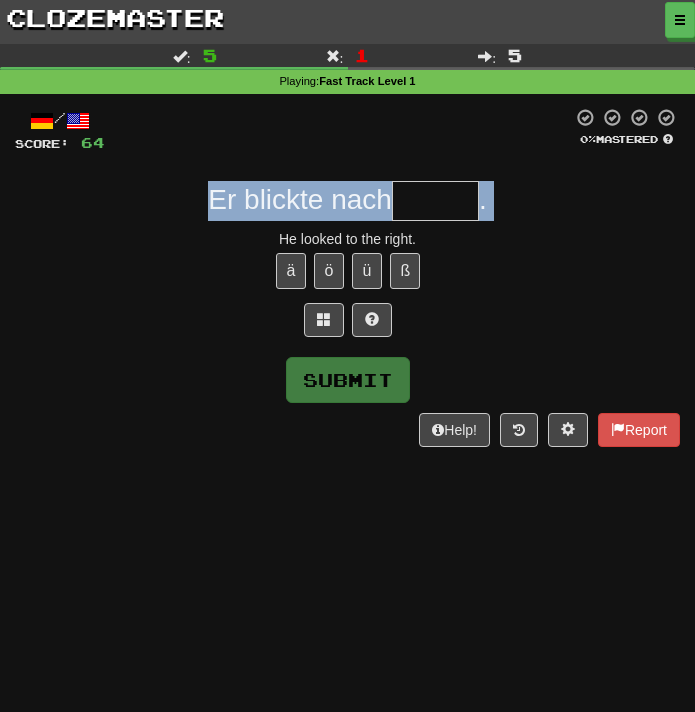 click on "Submit" at bounding box center [347, 380] 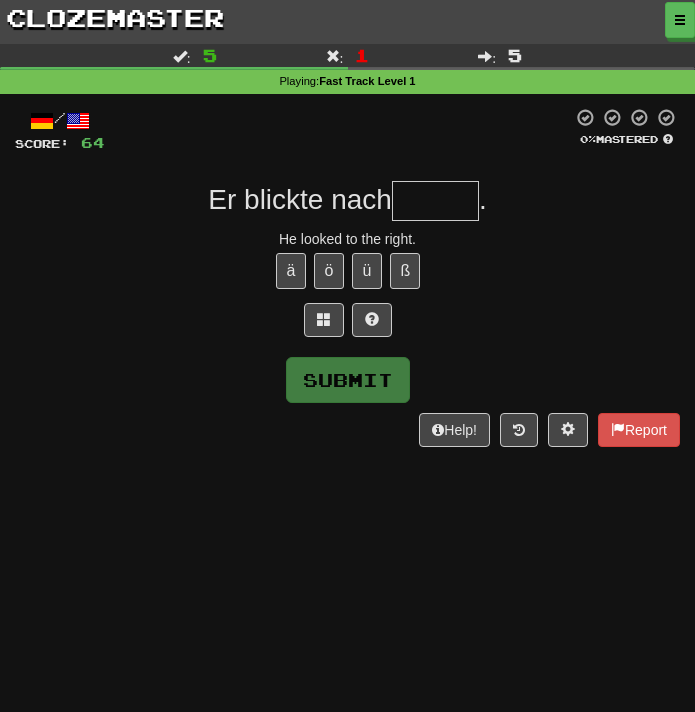 click on "Er blickte nach" at bounding box center (300, 199) 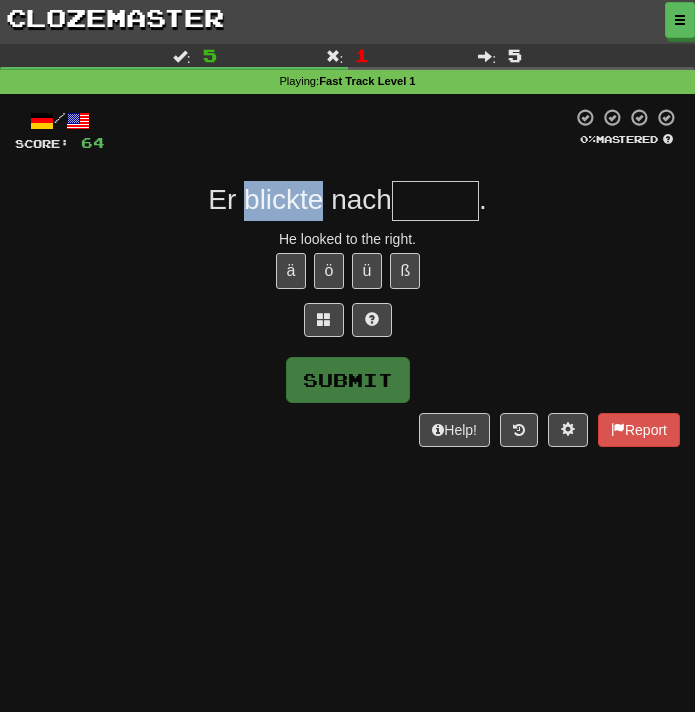 click at bounding box center (435, 201) 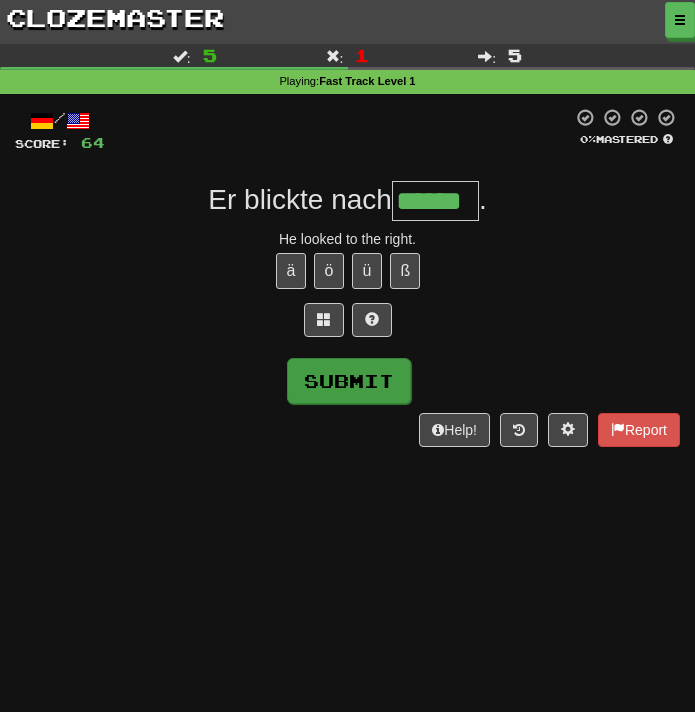 type on "******" 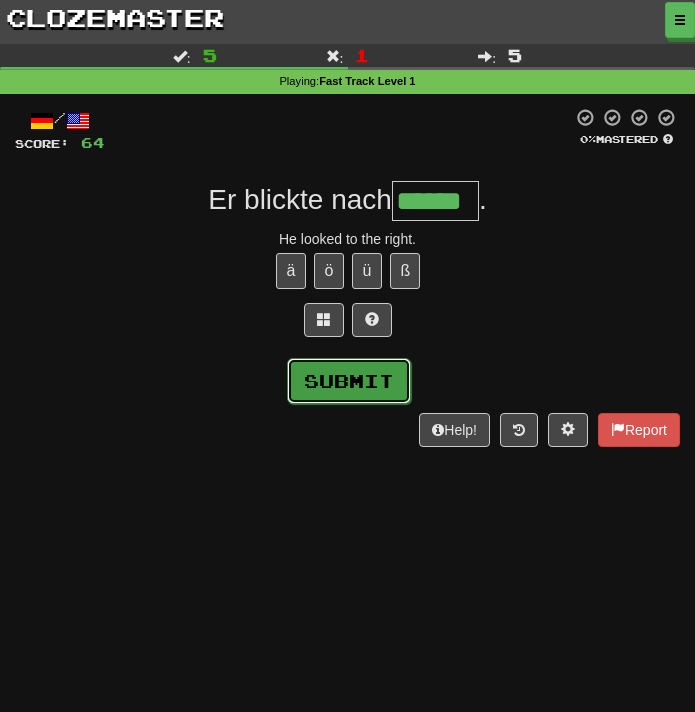 click on "Submit" at bounding box center [349, 381] 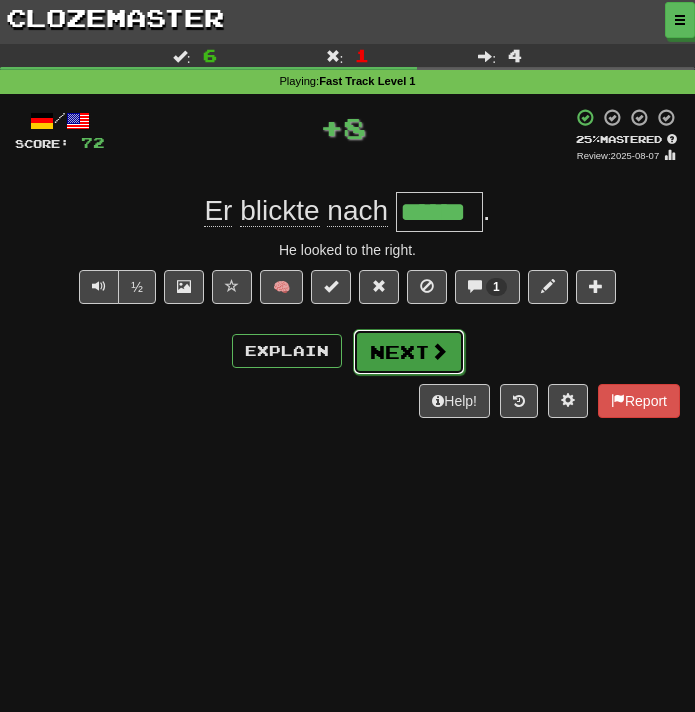 click on "Next" at bounding box center (409, 352) 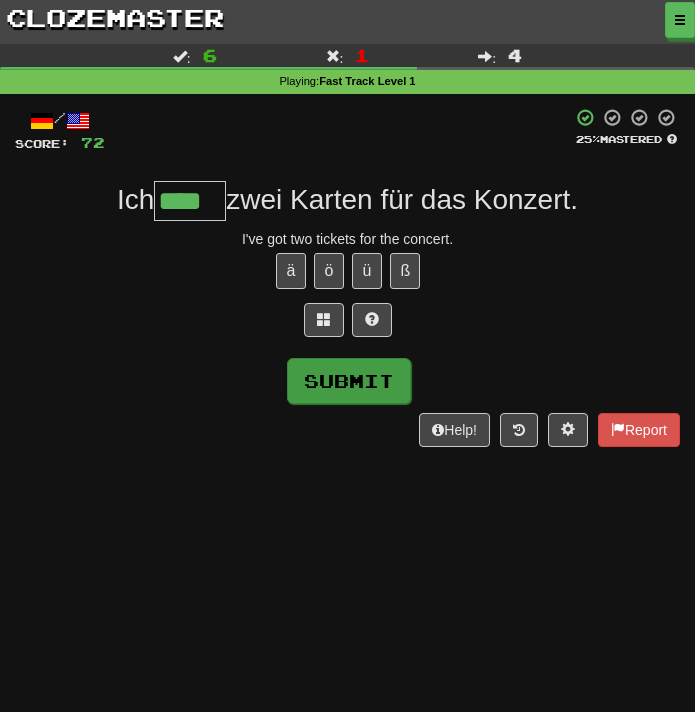 type on "****" 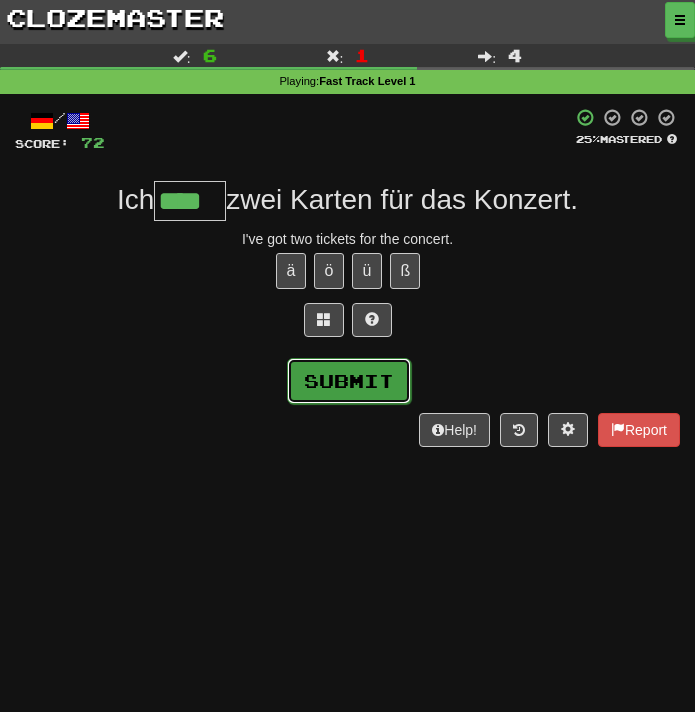 click on "Submit" at bounding box center (349, 381) 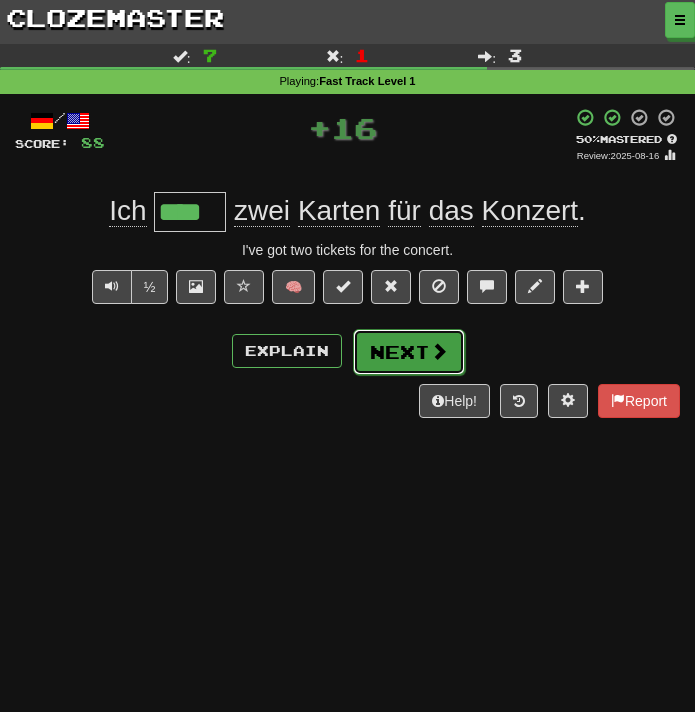 click on "Next" at bounding box center (409, 352) 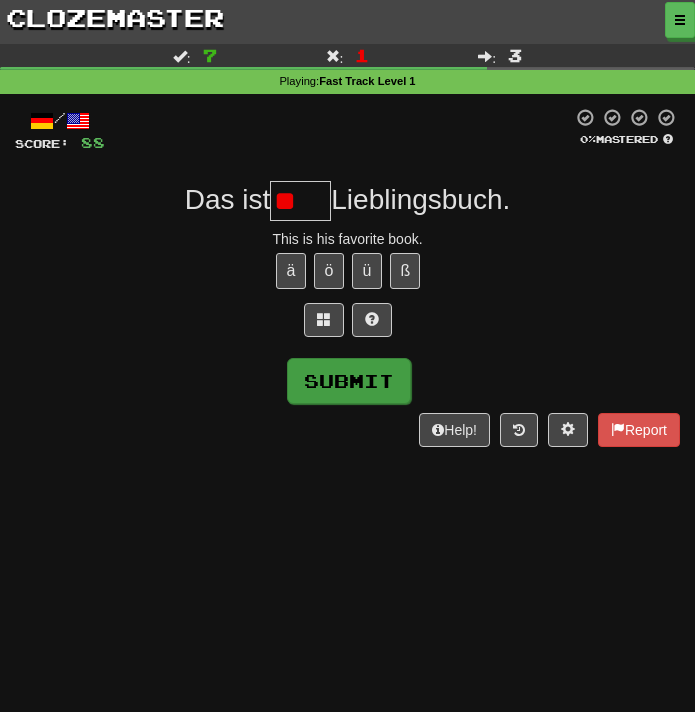 type on "*" 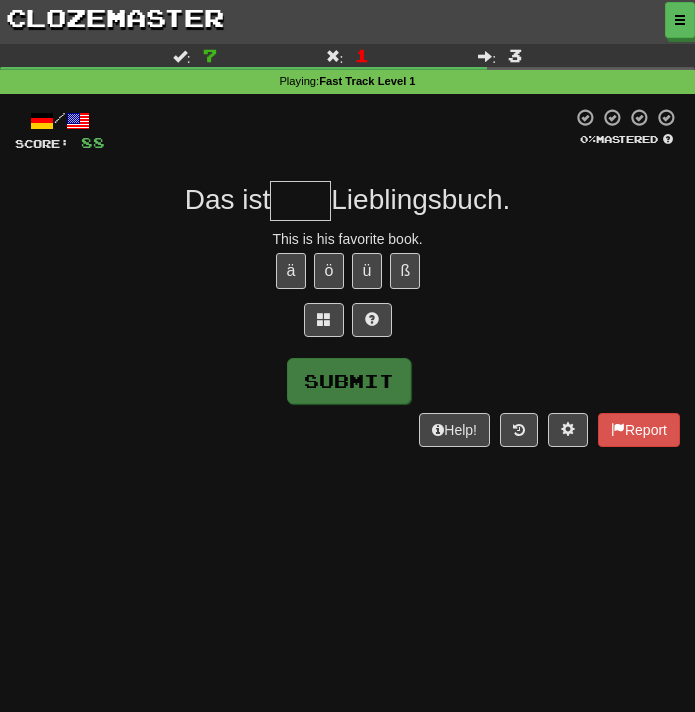 type on "*" 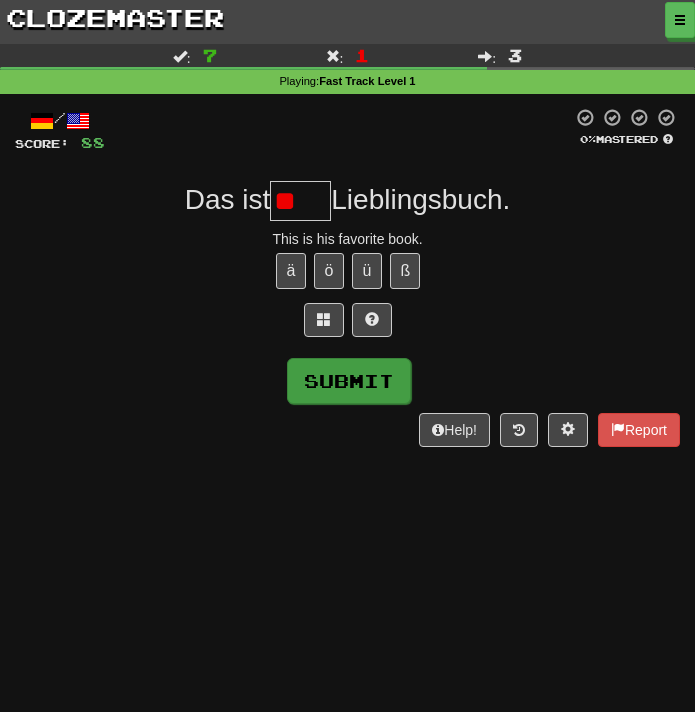 type on "*" 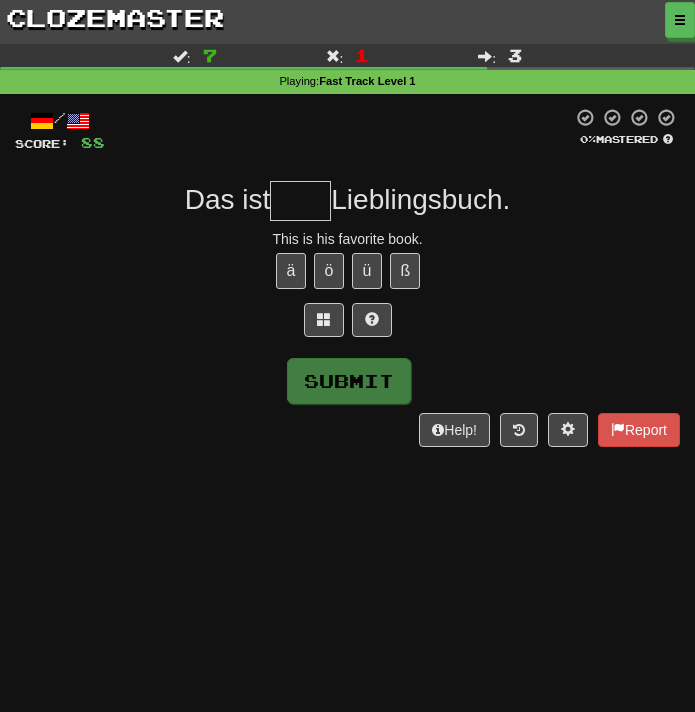 type on "*" 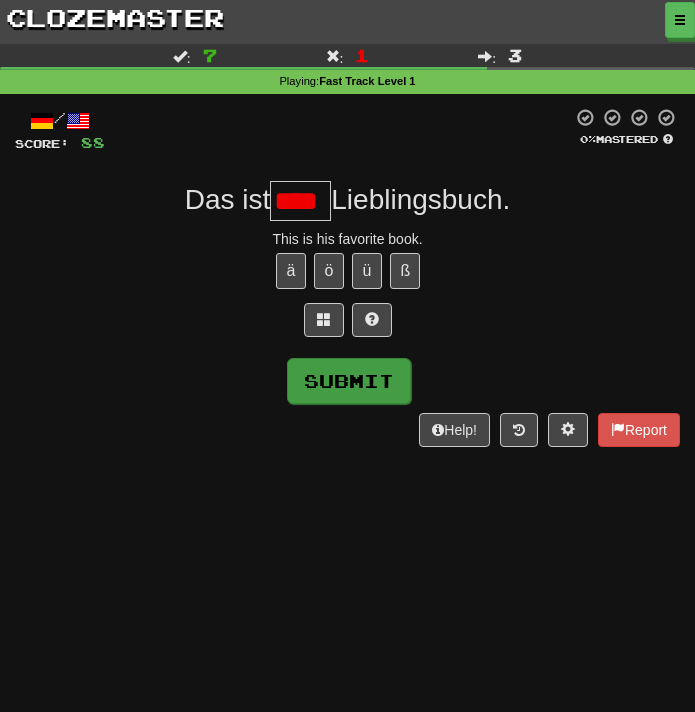 scroll, scrollTop: 0, scrollLeft: 0, axis: both 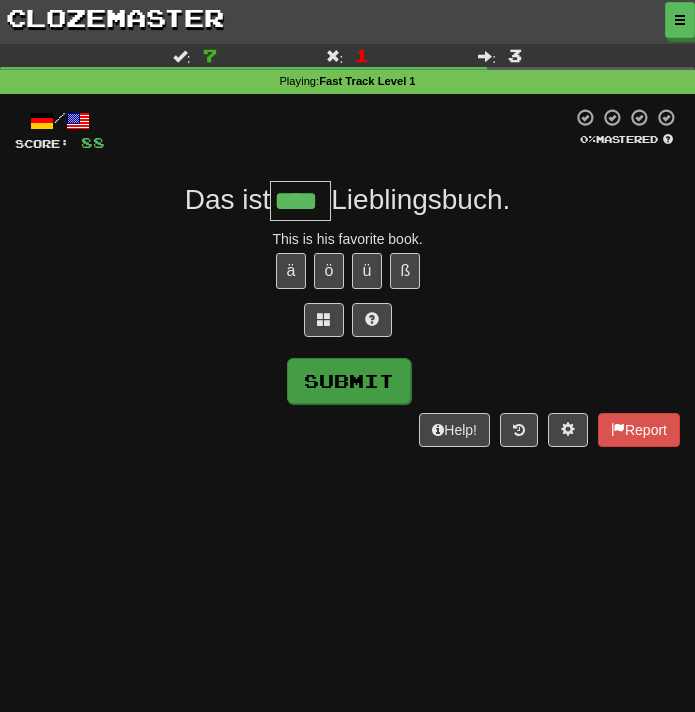 type on "****" 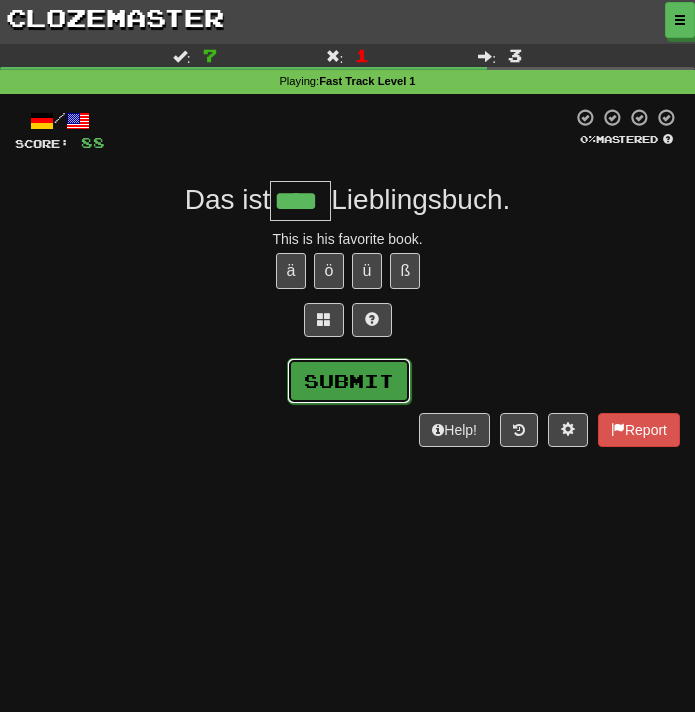 click on "Submit" at bounding box center (349, 381) 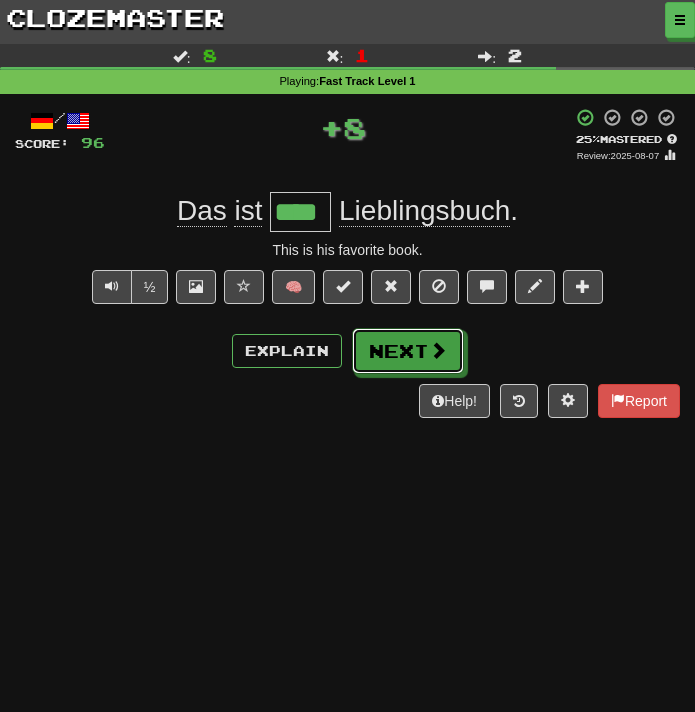 click on "Next" at bounding box center (408, 351) 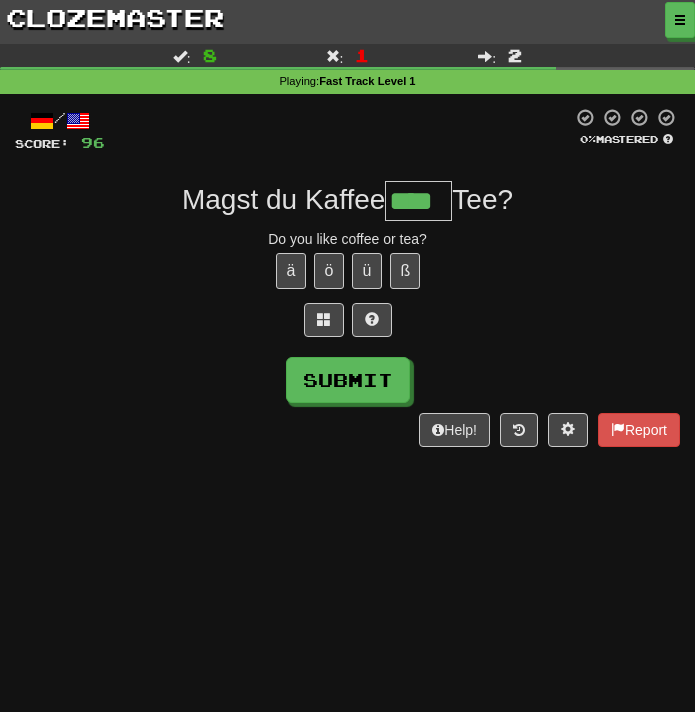 type on "****" 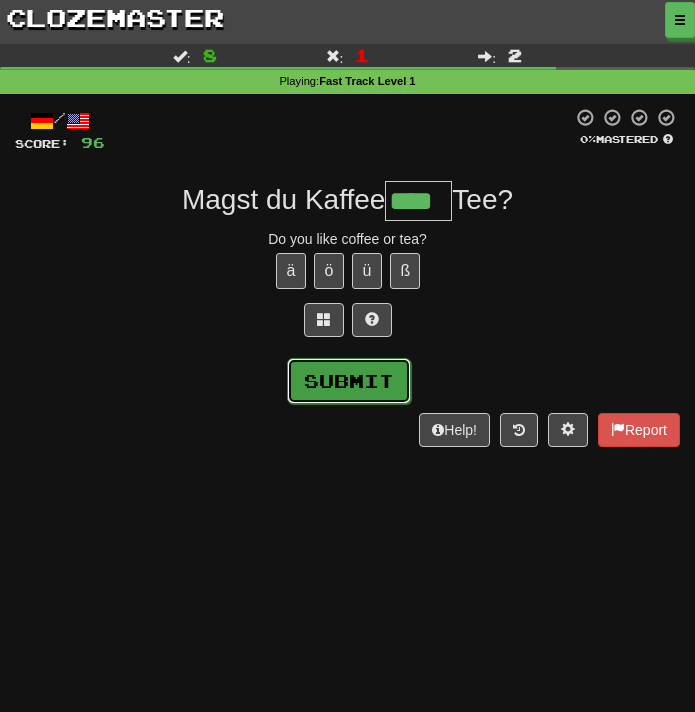click on "Submit" at bounding box center [349, 381] 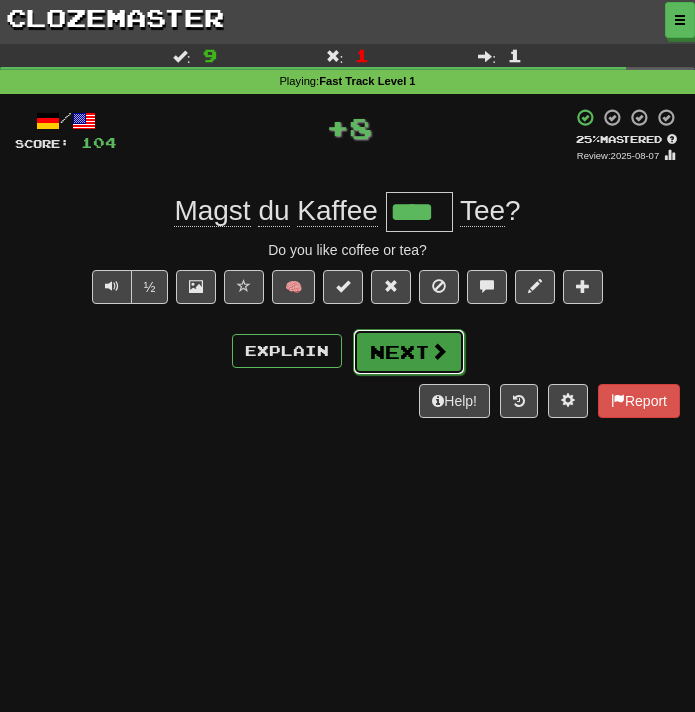 click on "Next" at bounding box center [409, 352] 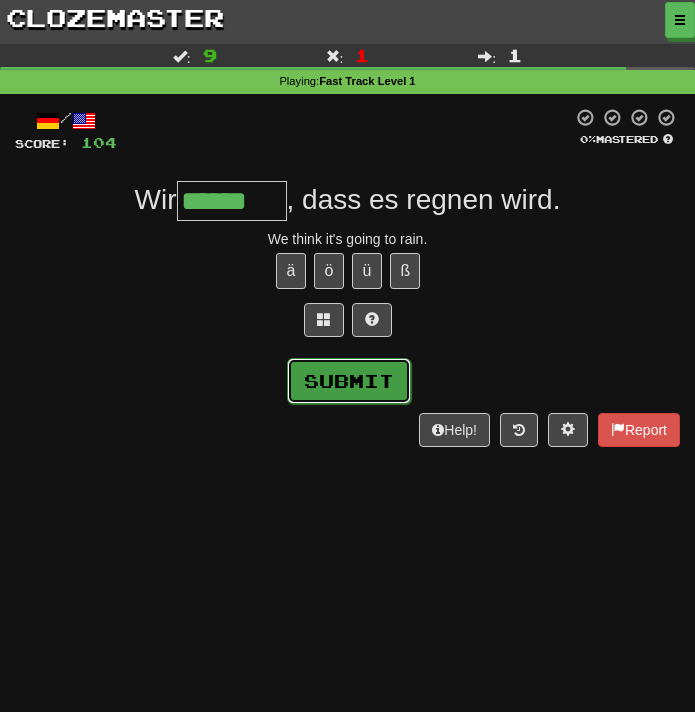 click on "Submit" at bounding box center [349, 381] 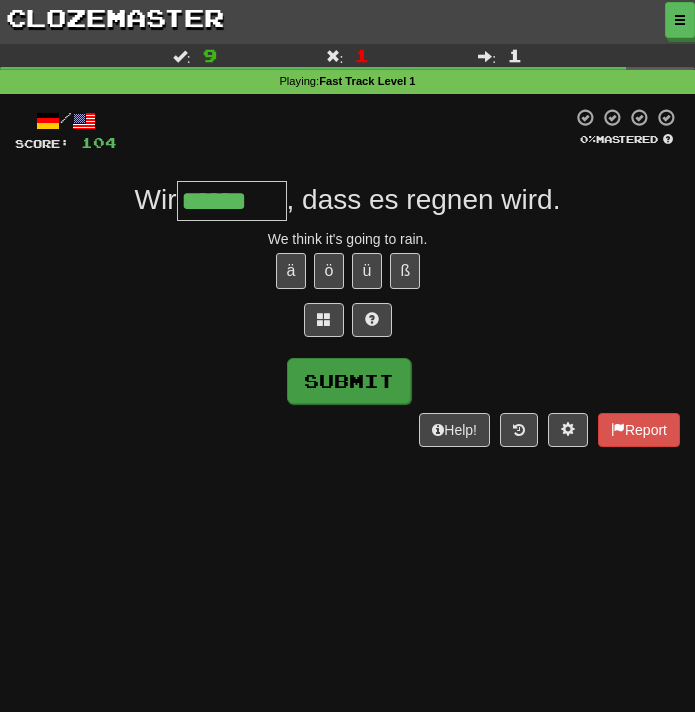 type on "*******" 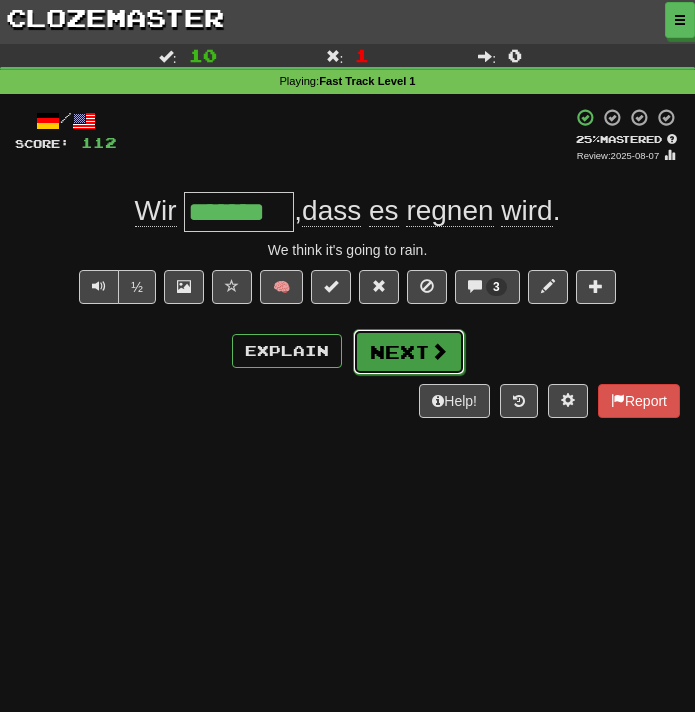 click on "Next" at bounding box center [409, 352] 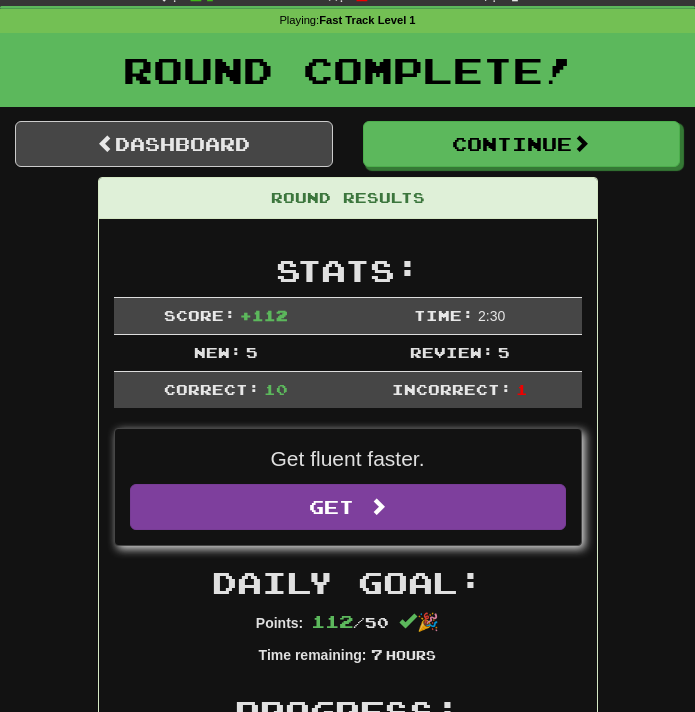 scroll, scrollTop: 0, scrollLeft: 0, axis: both 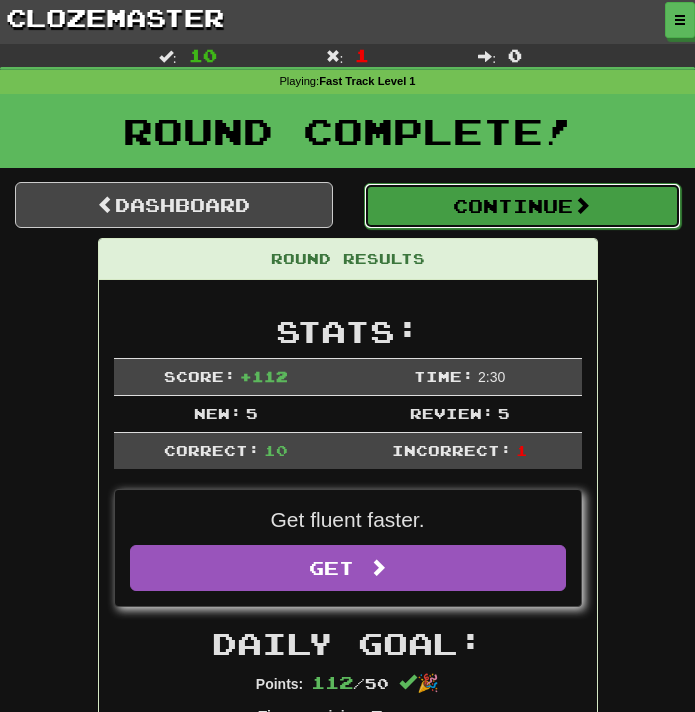 click on "Continue" at bounding box center (523, 206) 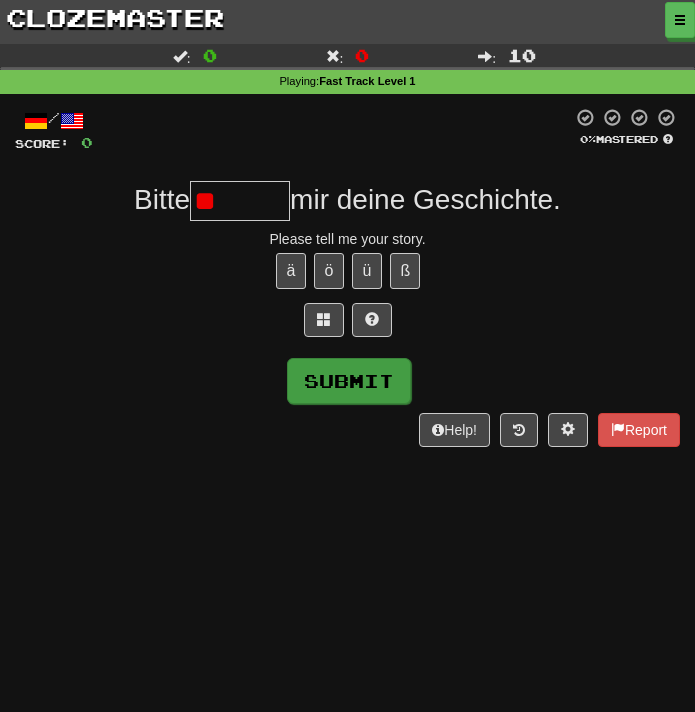 type on "*" 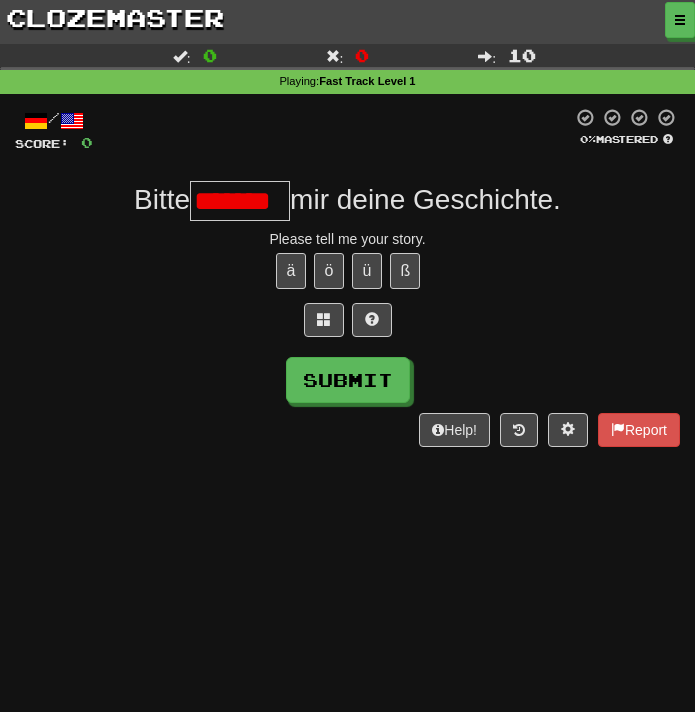 scroll, scrollTop: 0, scrollLeft: 0, axis: both 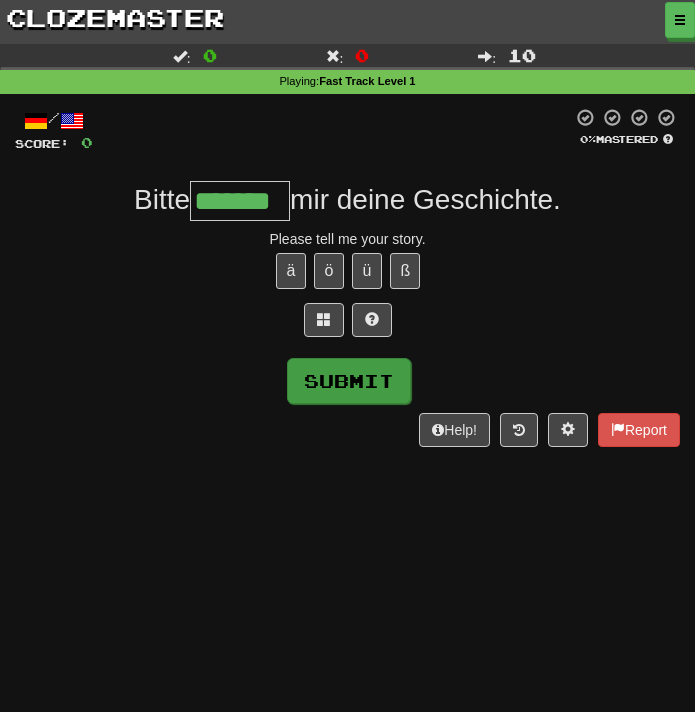 type on "*******" 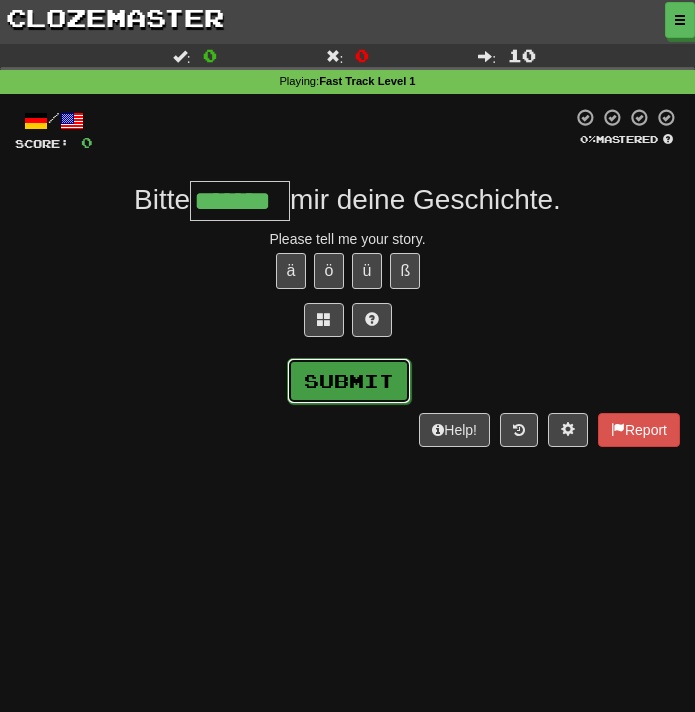 click on "Submit" at bounding box center (349, 381) 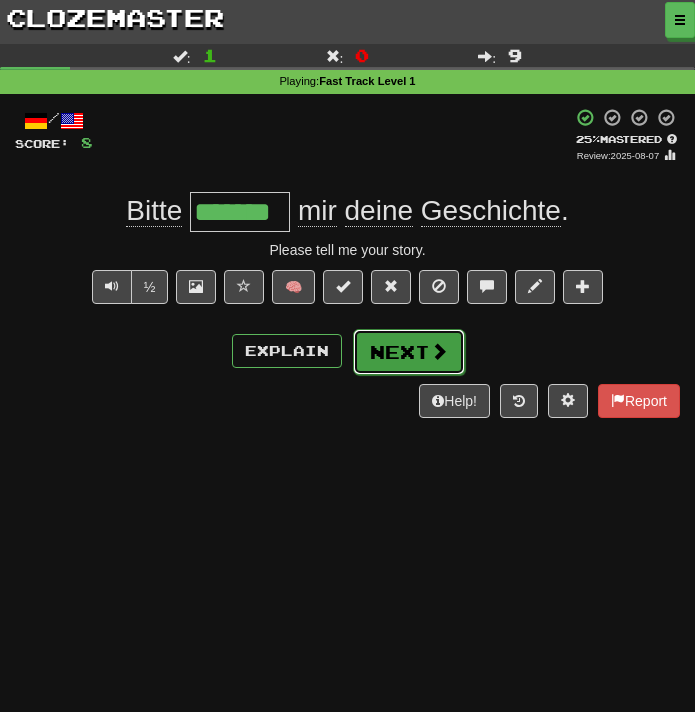 click on "Next" at bounding box center [409, 352] 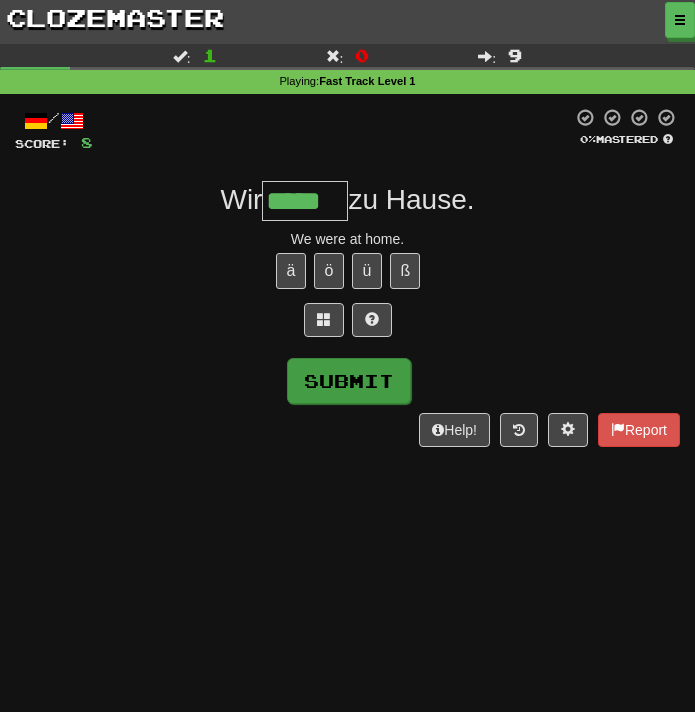 type on "*****" 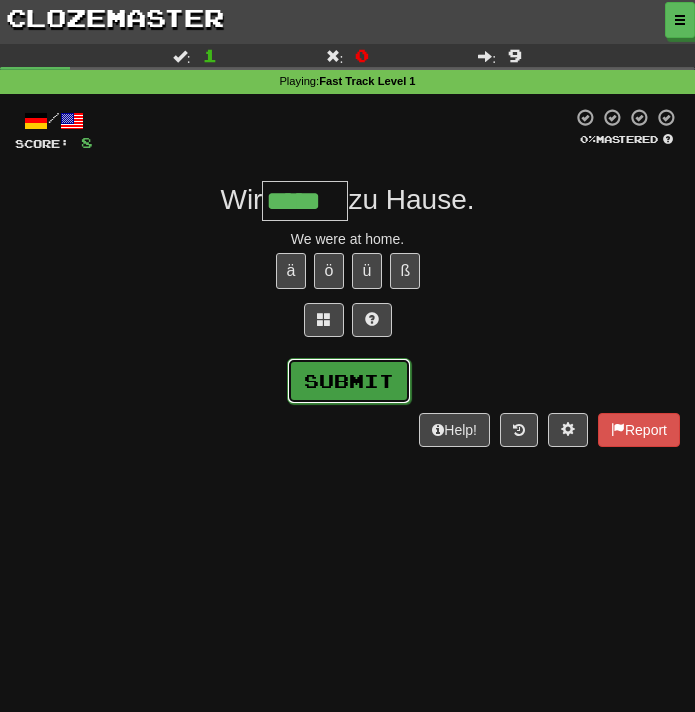 click on "Submit" at bounding box center (349, 381) 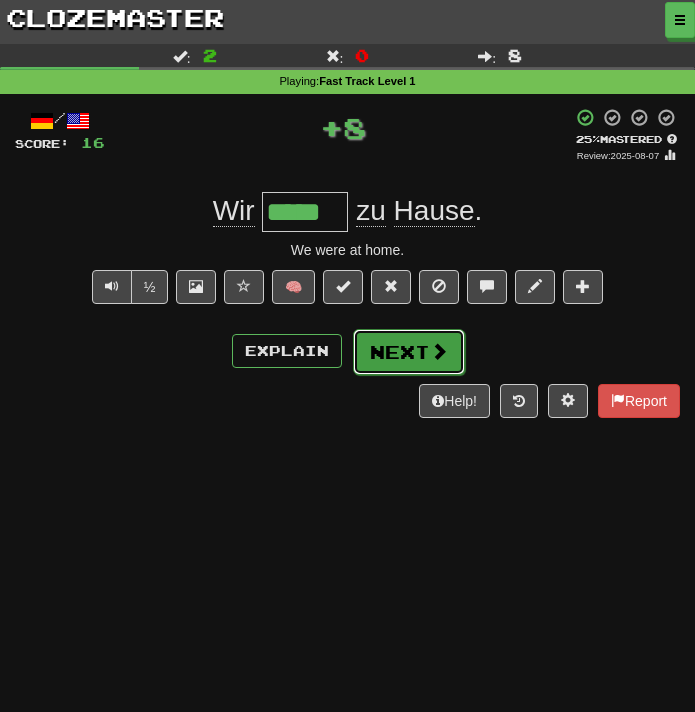 click on "Next" at bounding box center (409, 352) 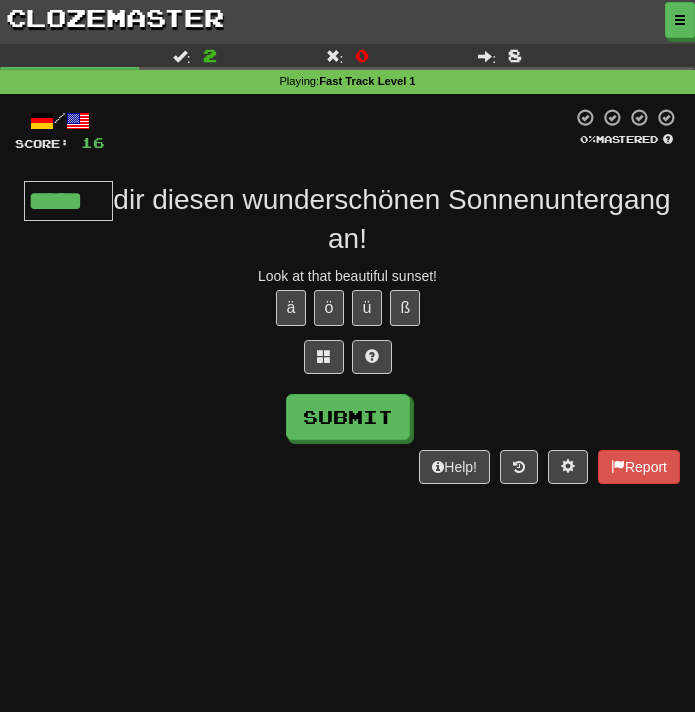 scroll, scrollTop: 0, scrollLeft: 0, axis: both 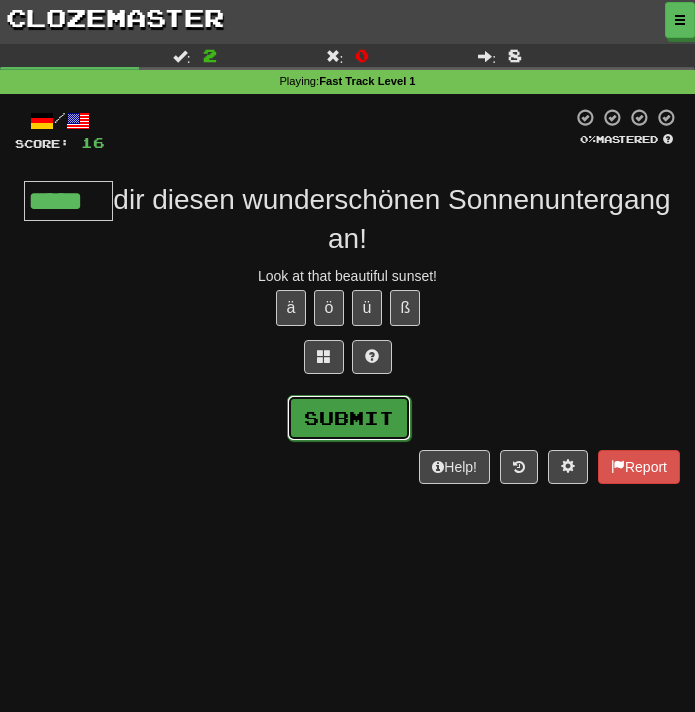 click on "Submit" at bounding box center (349, 418) 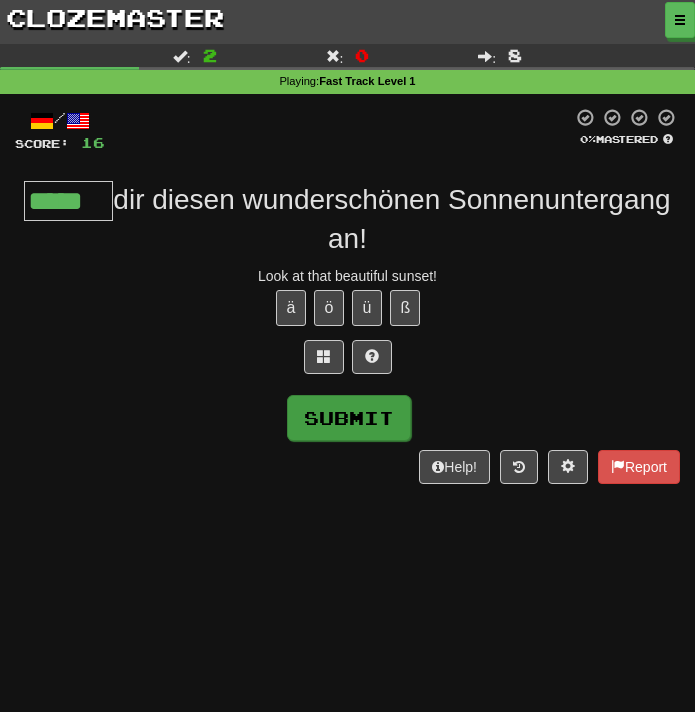 type on "*****" 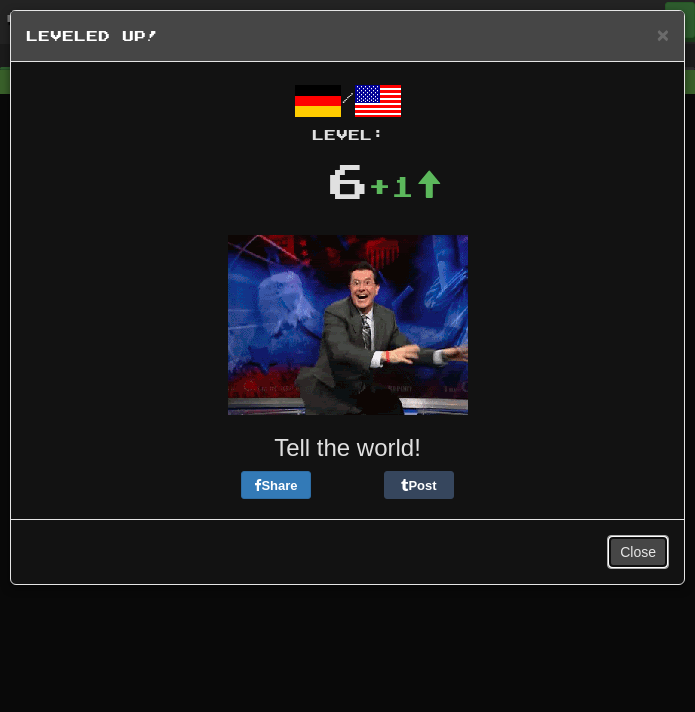 click on "Close" at bounding box center [638, 552] 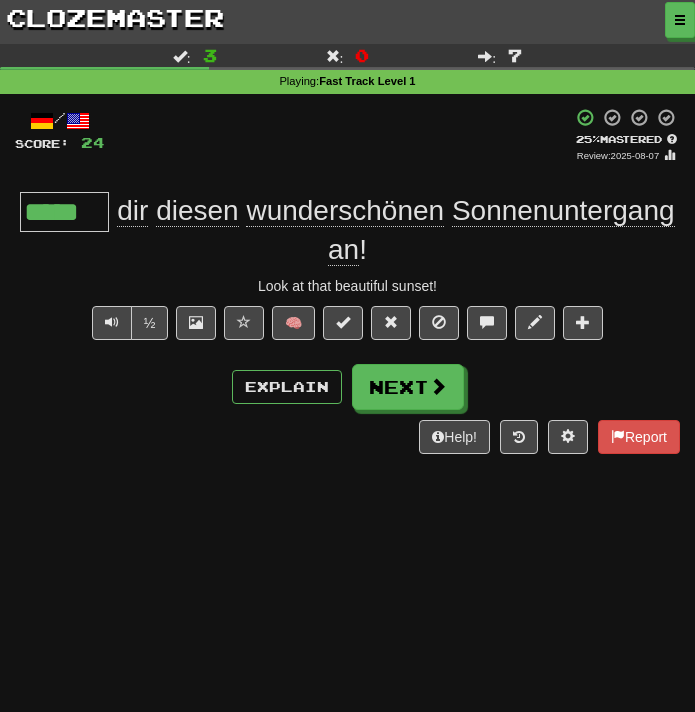 click on "Look at that beautiful sunset!" at bounding box center [347, 286] 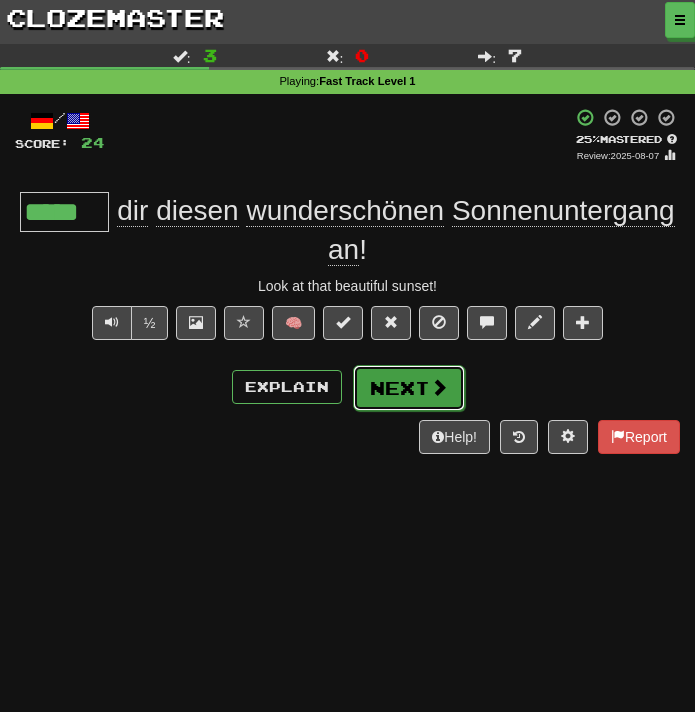 click on "Next" at bounding box center (409, 388) 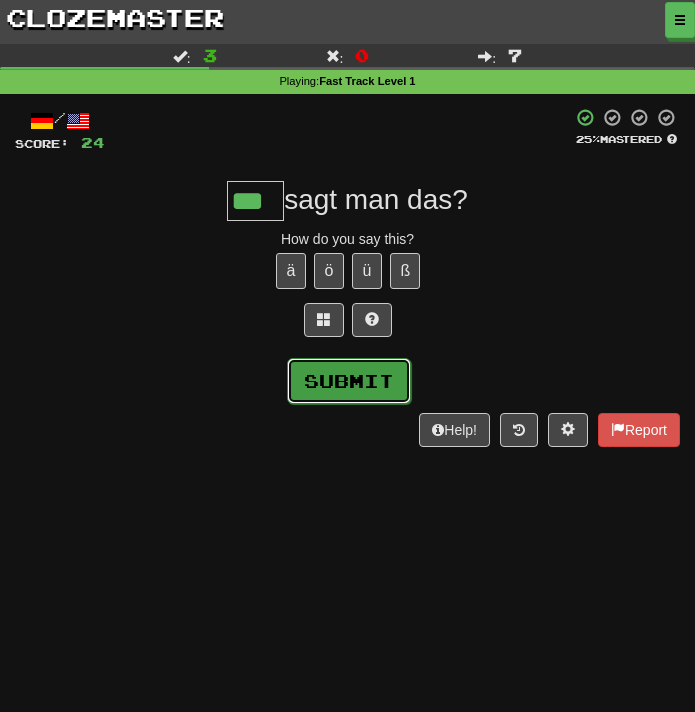 click on "Submit" at bounding box center (349, 381) 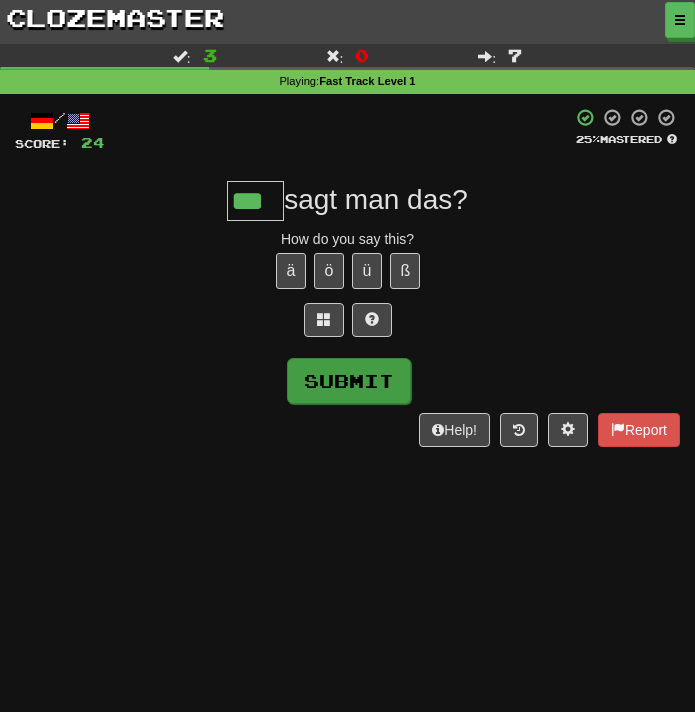type on "***" 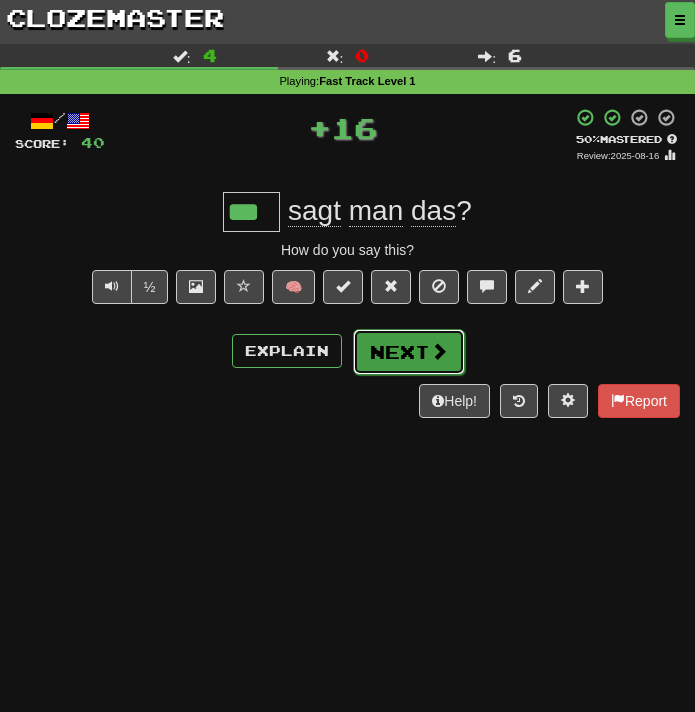 click on "Next" at bounding box center (409, 352) 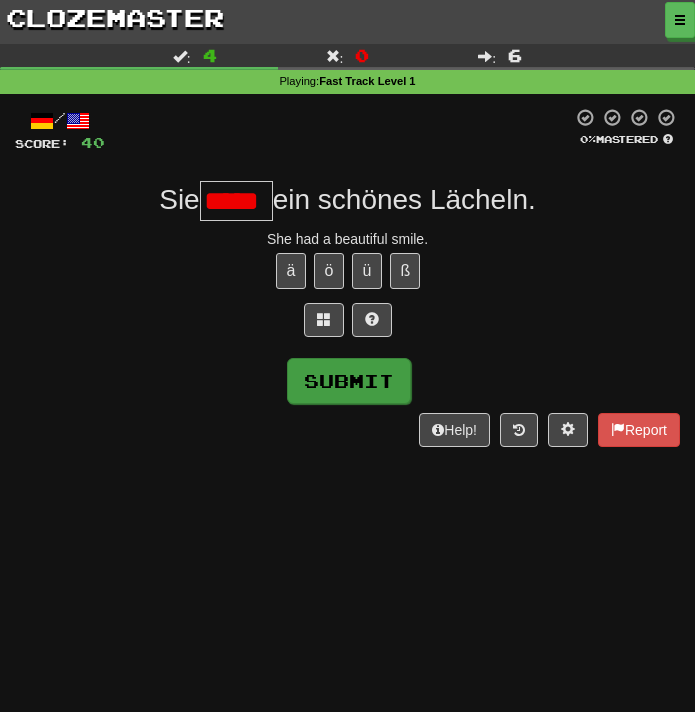 scroll, scrollTop: 0, scrollLeft: 0, axis: both 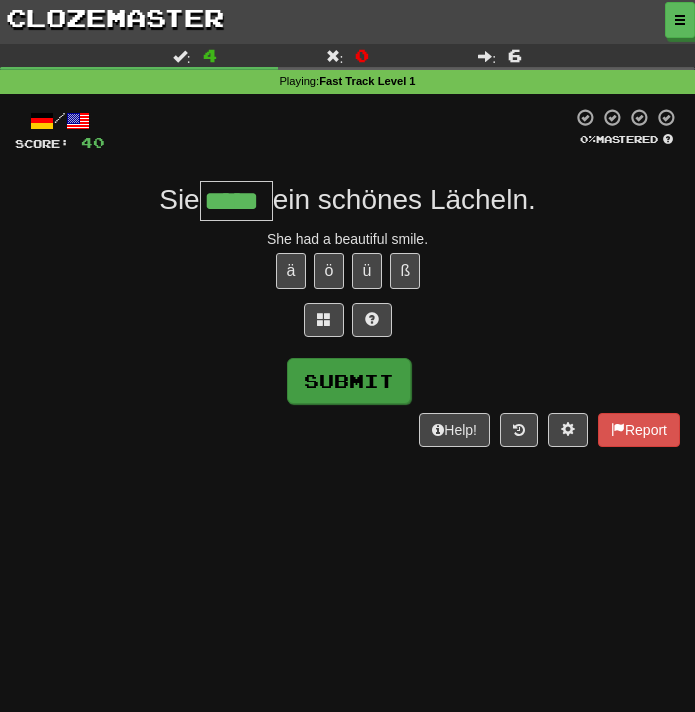 type on "*****" 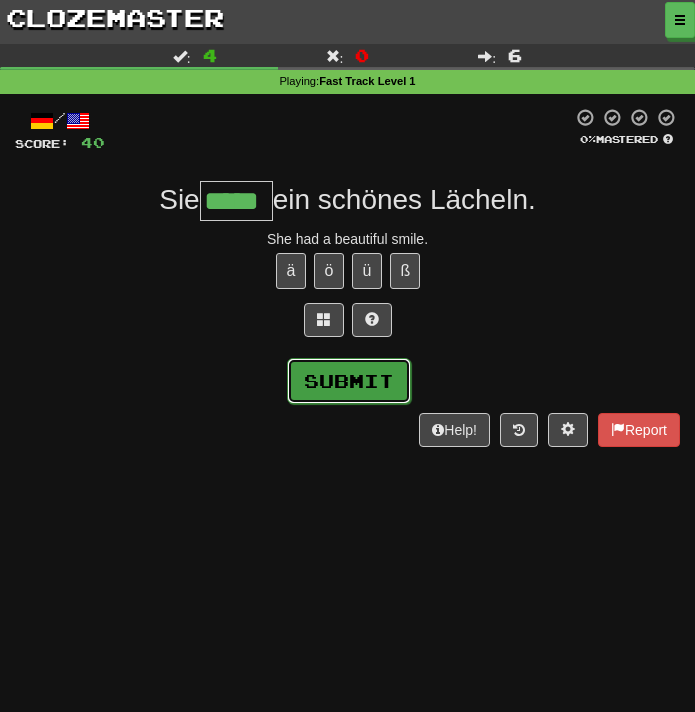 click on "Submit" at bounding box center (349, 381) 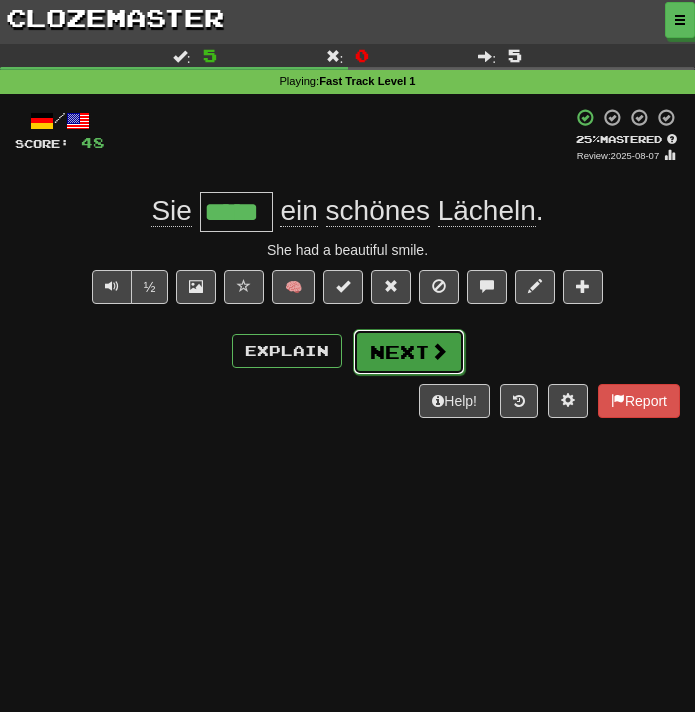 click on "Next" at bounding box center (409, 352) 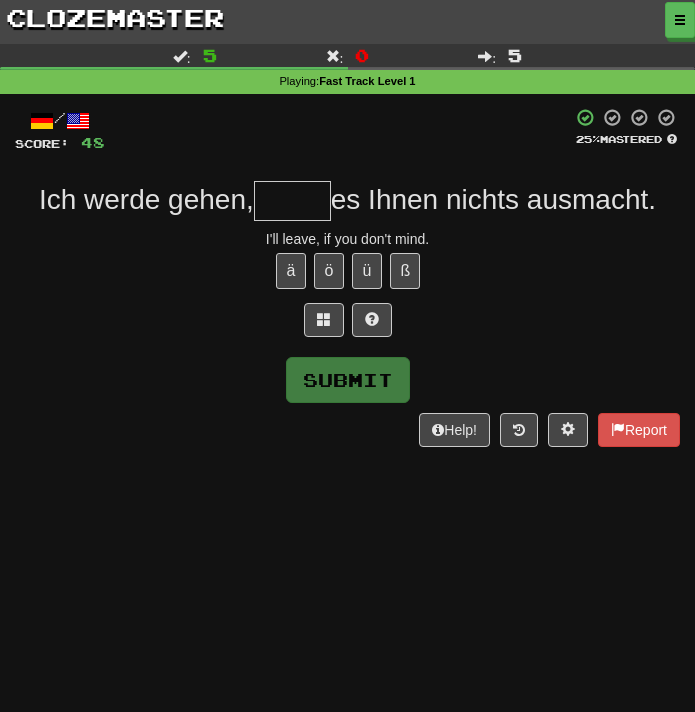 click on "Help!  Report" at bounding box center [347, 430] 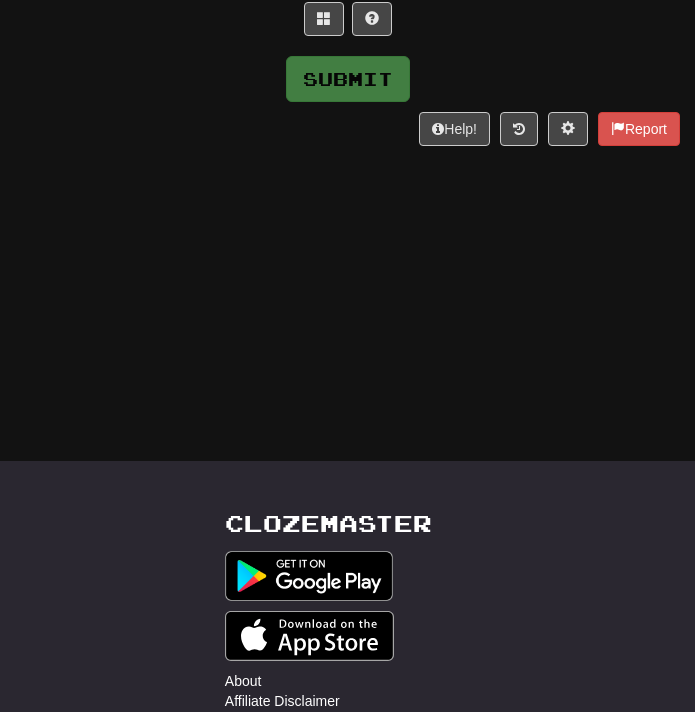 scroll, scrollTop: 0, scrollLeft: 0, axis: both 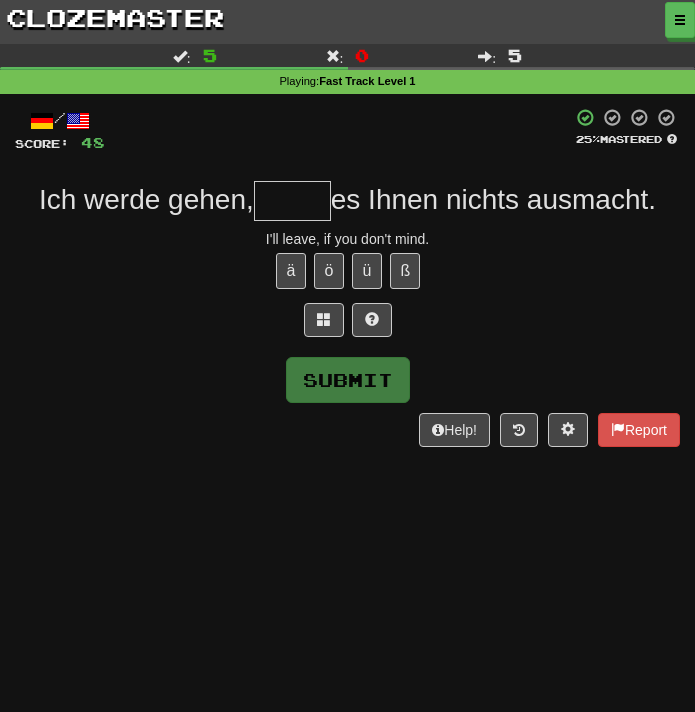 click on "I'll leave, if you don't mind." at bounding box center (347, 239) 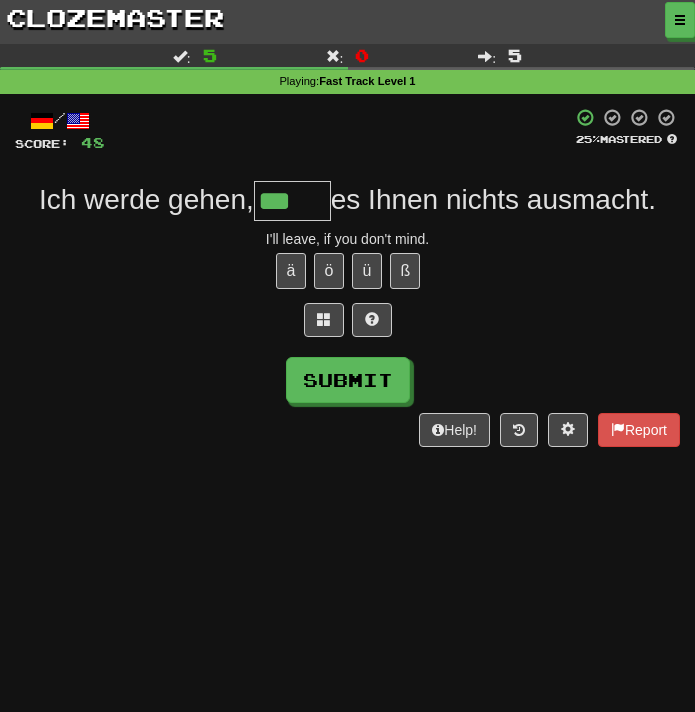 click on "/  Score:   48 25 %  Mastered Ich werde gehen,  ***  es Ihnen nichts ausmacht. I'll leave, if you don't mind. ä ö ü ß Submit  Help!  Report" at bounding box center (347, 277) 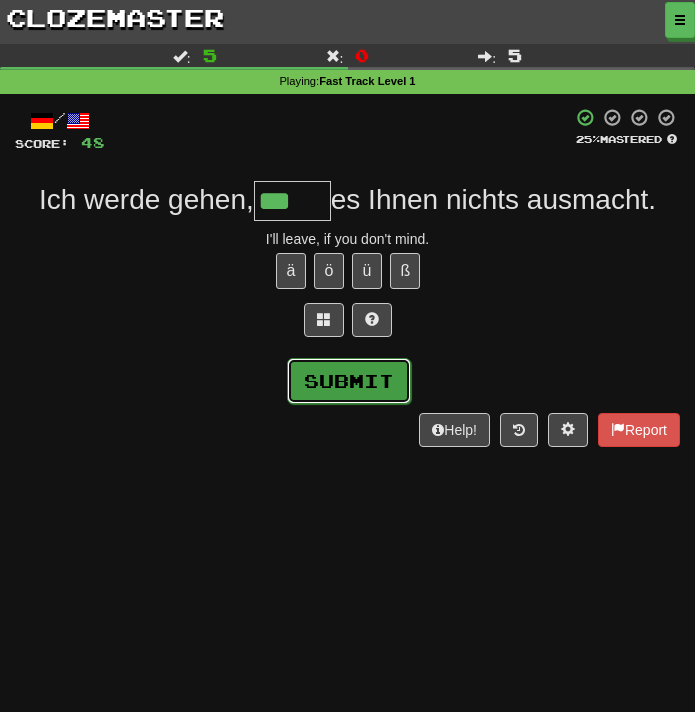 click on "Submit" at bounding box center (349, 381) 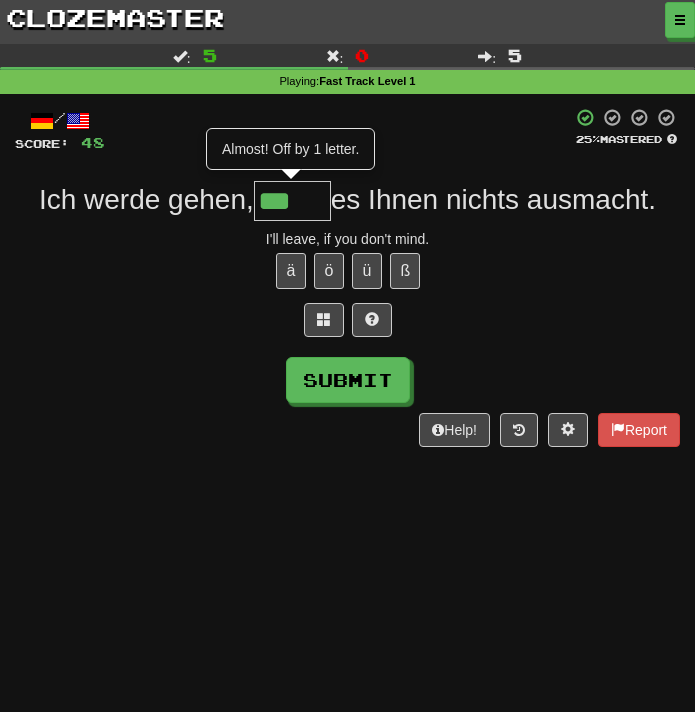 click on "***" at bounding box center [292, 201] 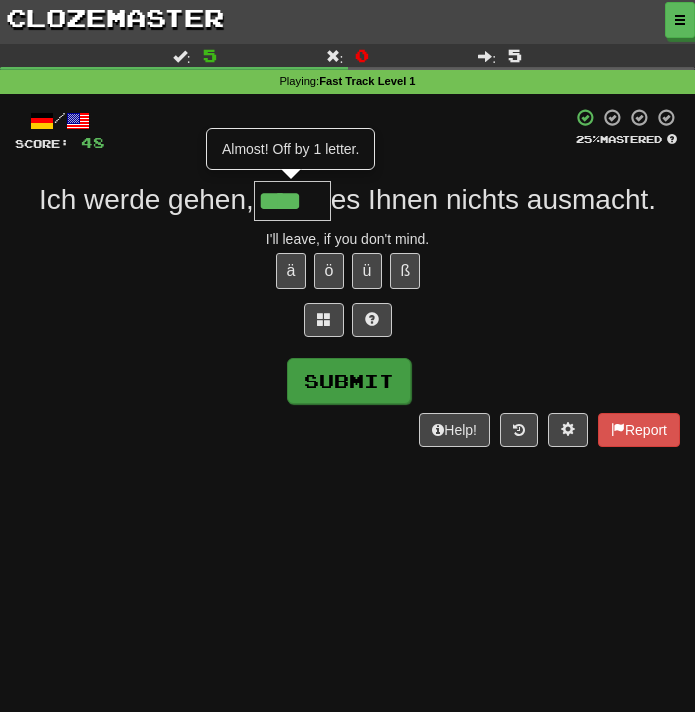 type on "****" 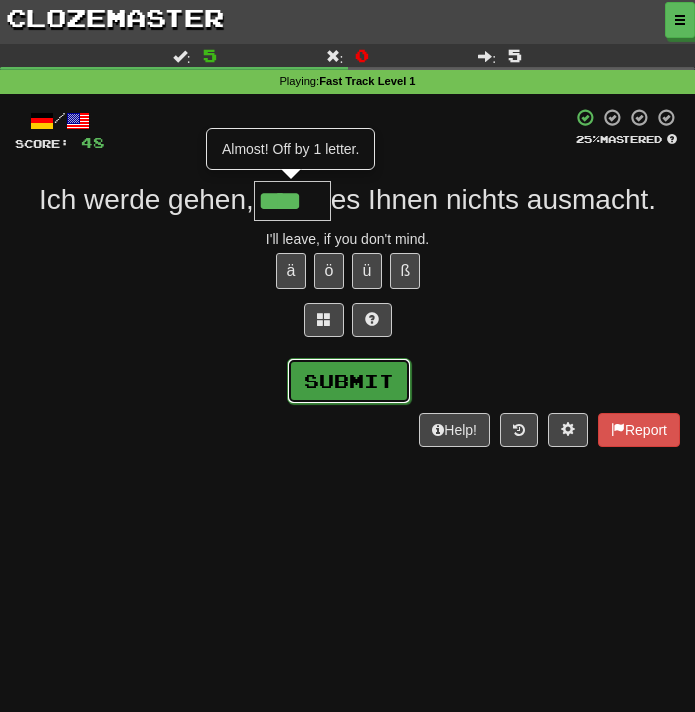 click on "Submit" at bounding box center (349, 381) 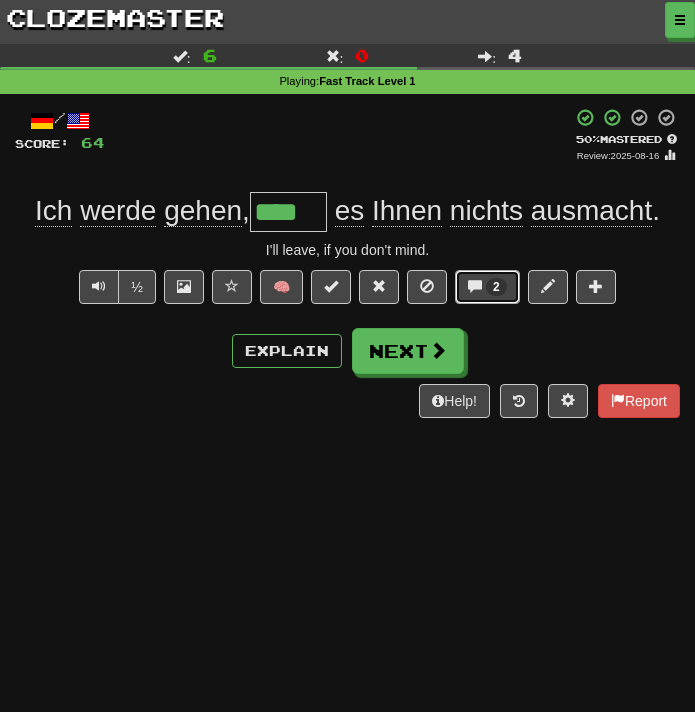 click on "2" at bounding box center [487, 287] 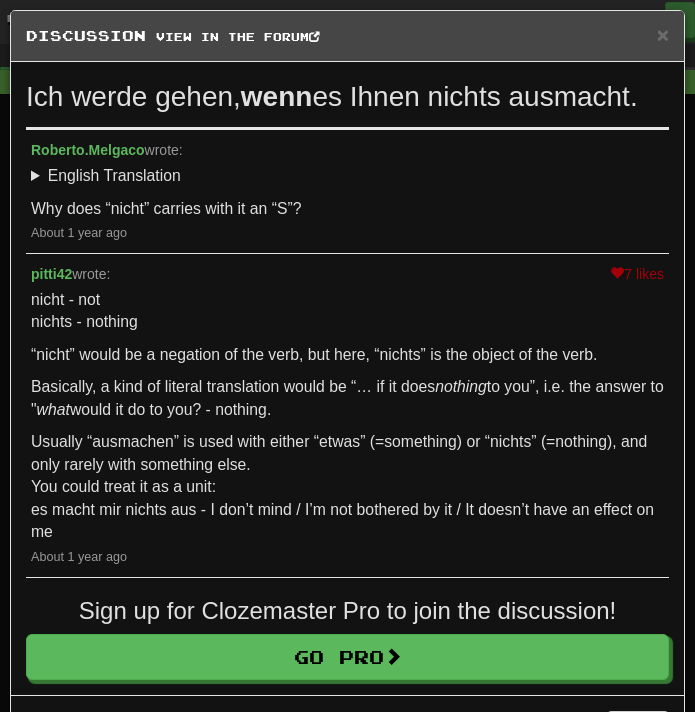 click on "× Discussion View in the forum" at bounding box center (347, 36) 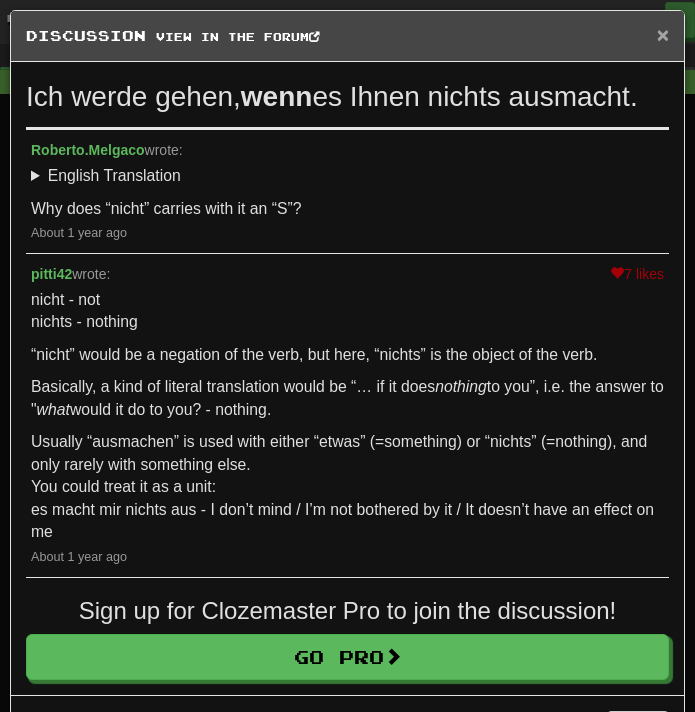 click on "×" at bounding box center (663, 34) 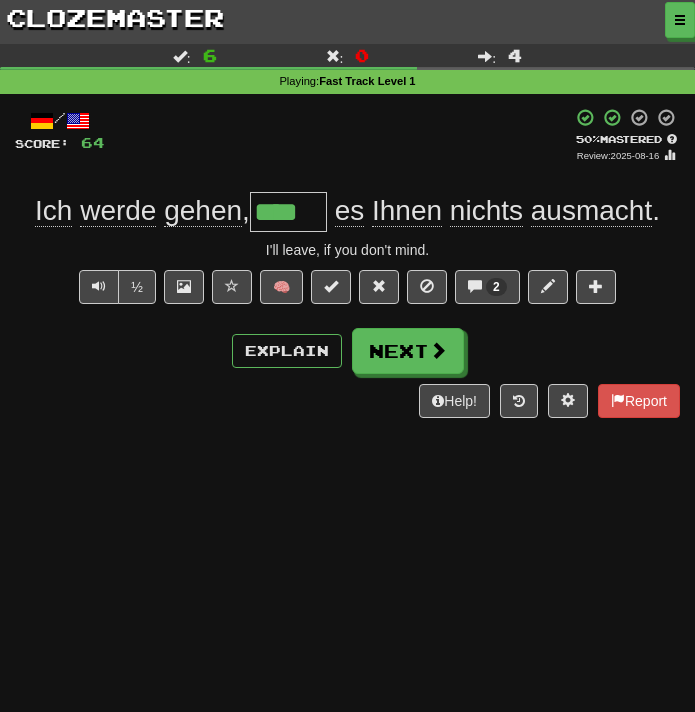 click on "Dashboard
Clozemaster
[USERNAME]
/
Toggle Dropdown
Dashboard
Leaderboard
Activity Feed
Notifications
Profile
Discussions
Deutsch
/
English
Streak:
3
Review:
20
Daily Goal:  0 /50
Languages
Account
Logout
[USERNAME]
/
Toggle Dropdown
Dashboard
Leaderboard
Activity Feed
Notifications
Profile
Discussions
Deutsch
/
English
Streak:
3
Review:
20
Daily Goal:  0 /50
Languages
Account
Logout
clozemaster
Correct   :   6 Incorrect   :   0 To go   :   4 Playing :  Fast Track Level 1  /  Score:   64 + 16 50 %  Mastered Review:  2025-08-16 Ich   werde   gehen ,  ****   es   [PERSONAL_PRONOUN]   nichts   ausmacht . I'll leave, if you don't mind. ½ 🧠 2" at bounding box center [347, 356] 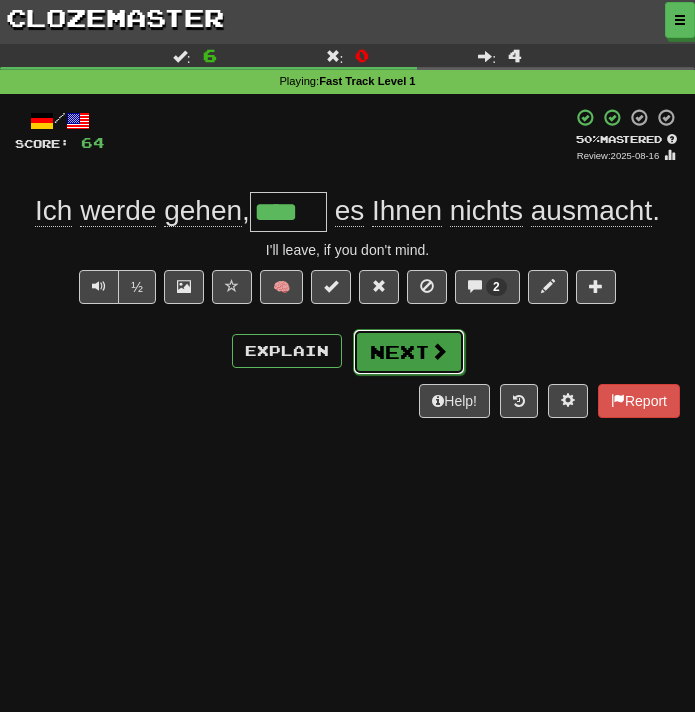 click on "Next" at bounding box center [409, 352] 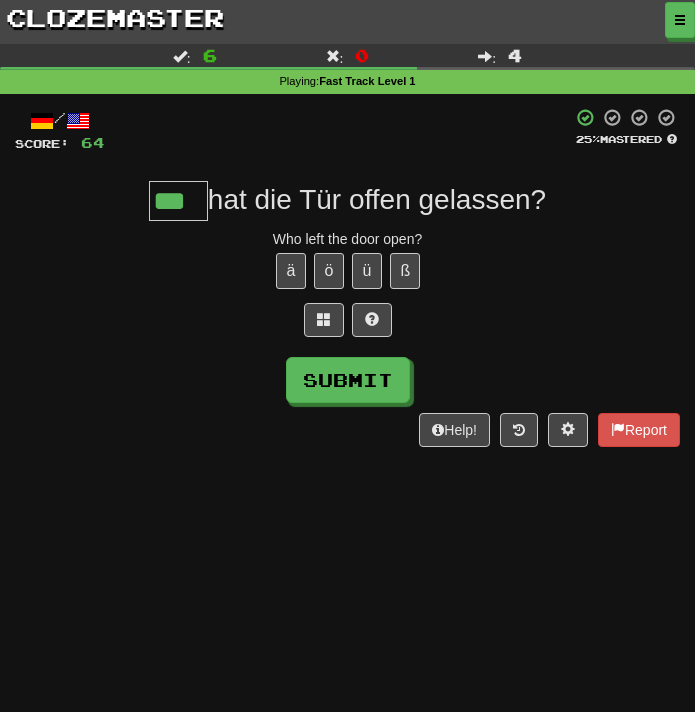 click on "/  Score:   64 25 %  Mastered ***  hat die Tür offen gelassen? Who left the door open? ä ö ü ß Submit  Help!  Report" at bounding box center (347, 277) 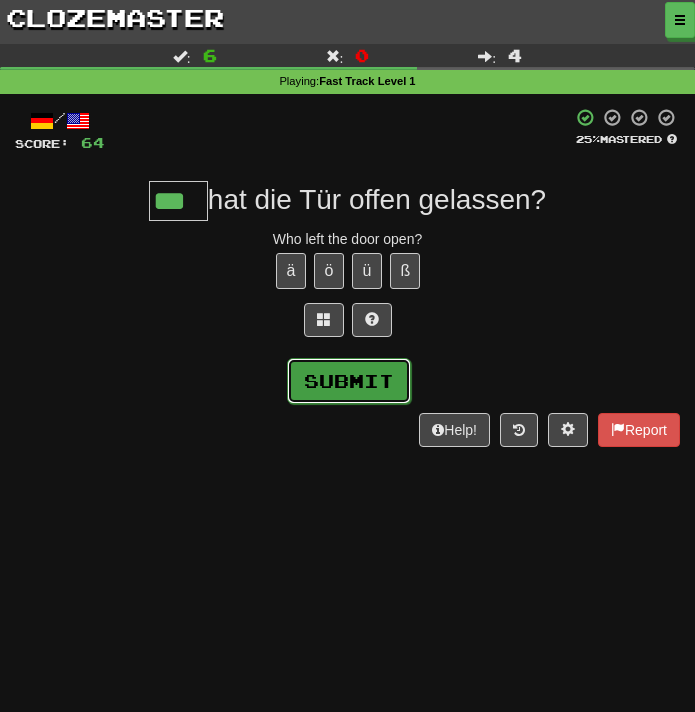 click on "Submit" at bounding box center [349, 381] 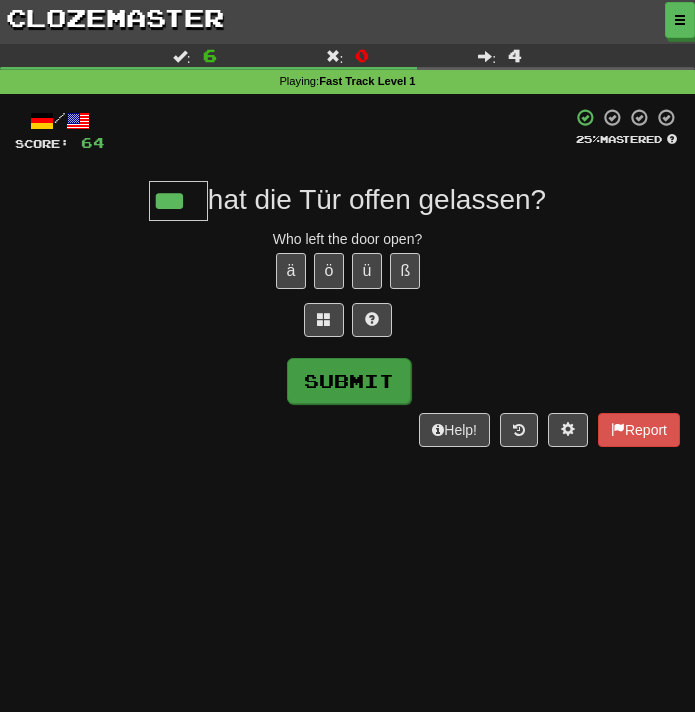 type on "***" 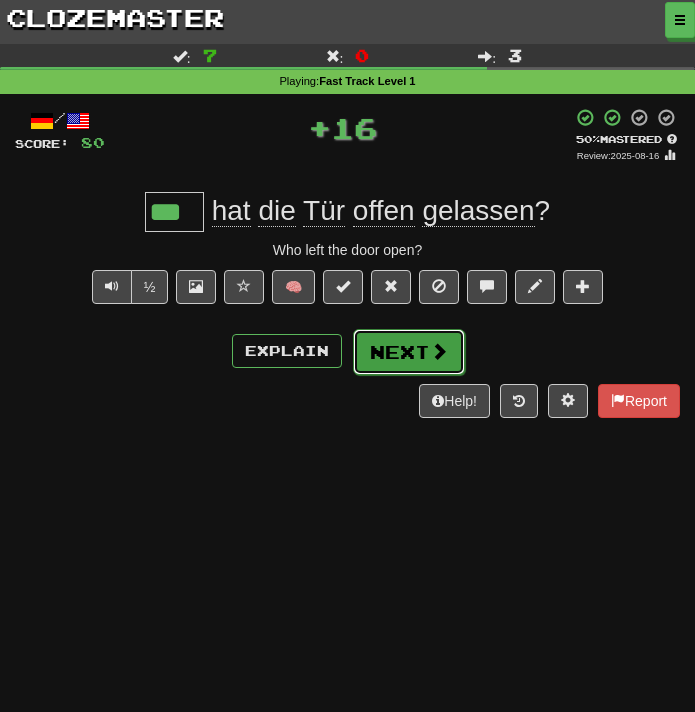 click on "Next" at bounding box center (409, 352) 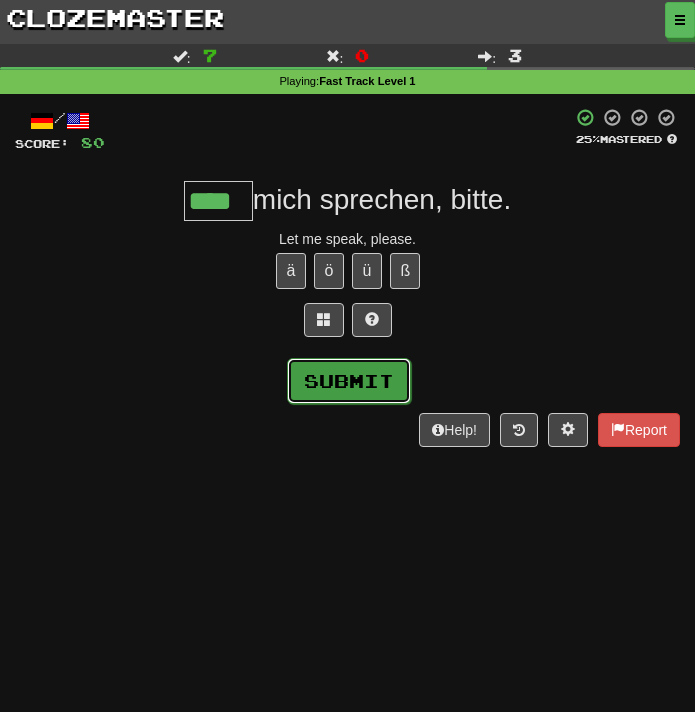 click on "Submit" at bounding box center [349, 381] 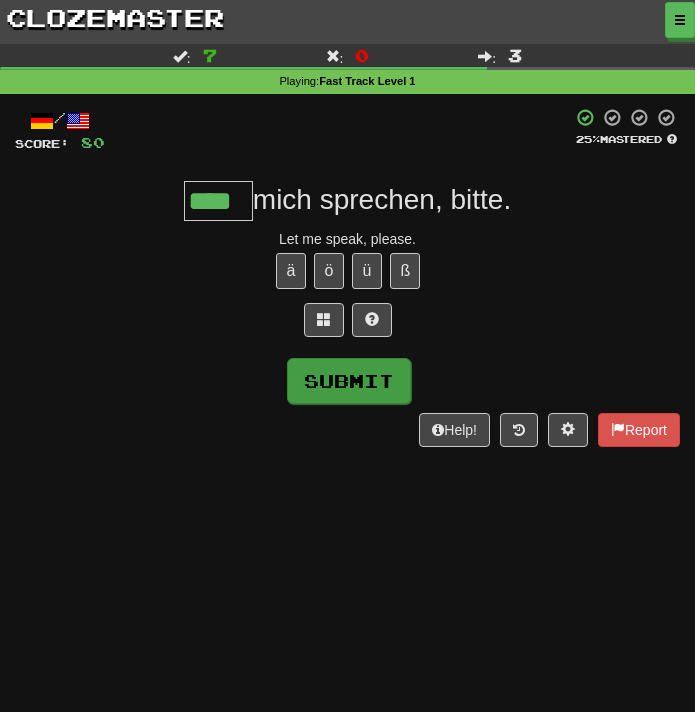 type on "****" 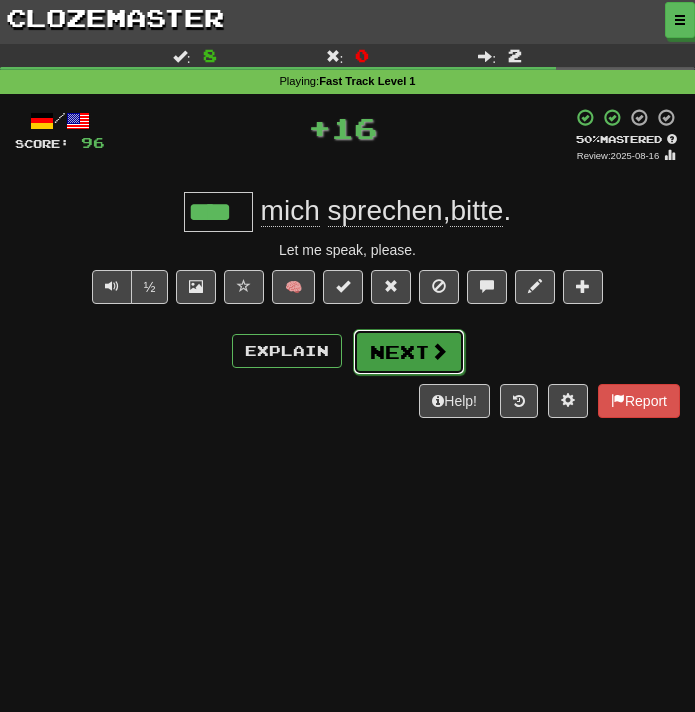 click on "Next" at bounding box center [409, 352] 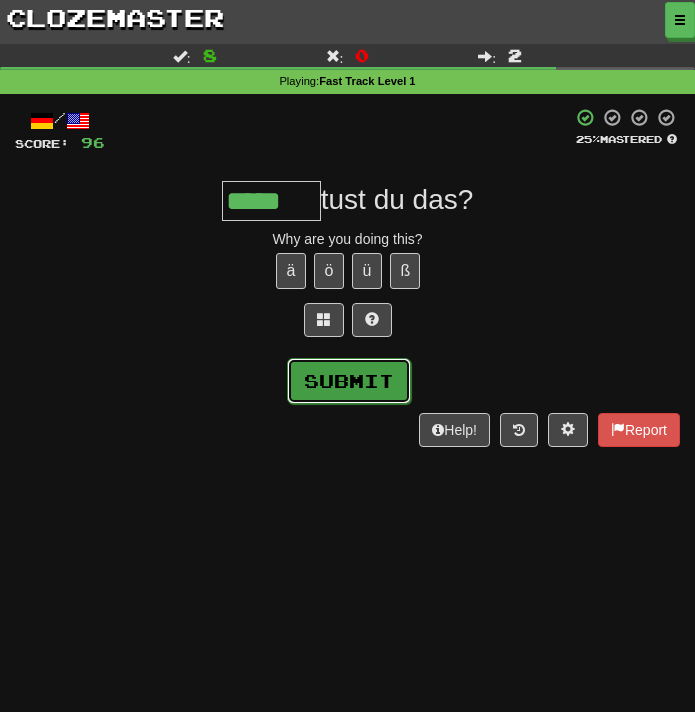 click on "Submit" at bounding box center [349, 381] 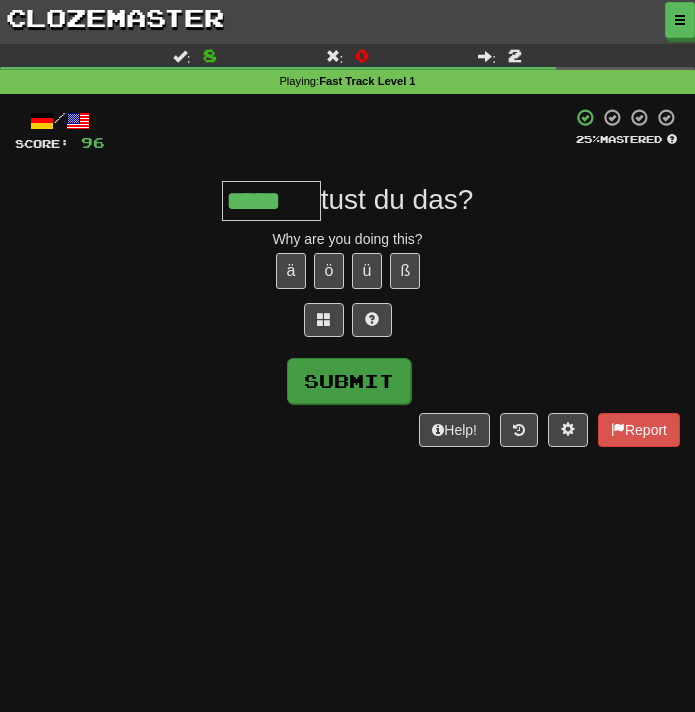 type on "*****" 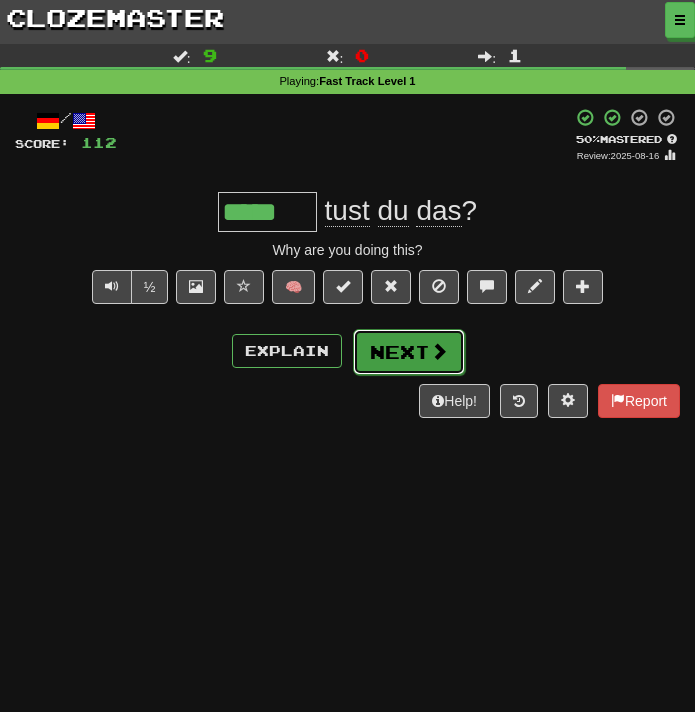 click on "Next" at bounding box center [409, 352] 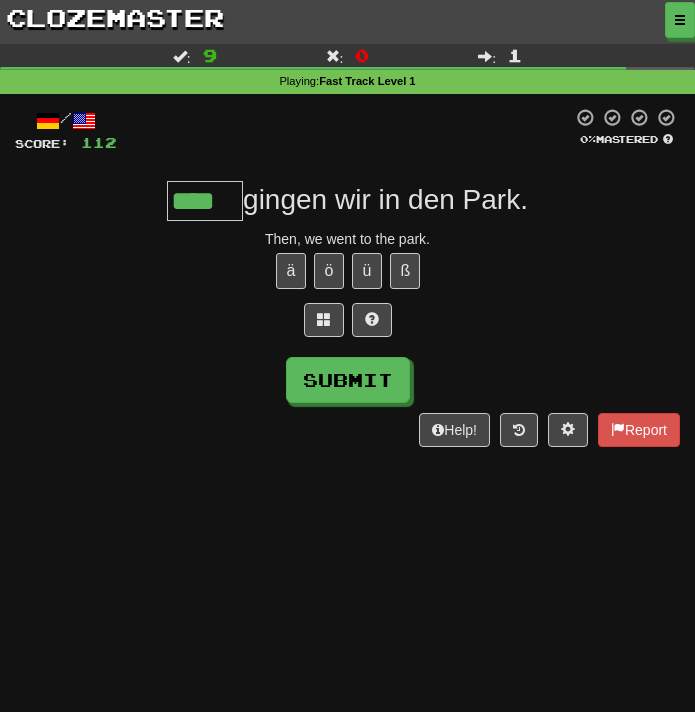 click on "/  Score:   112 0 %  Mastered ****  gingen wir in den Park. Then, we went to the park. ä ö ü ß Submit  Help!  Report" at bounding box center (347, 277) 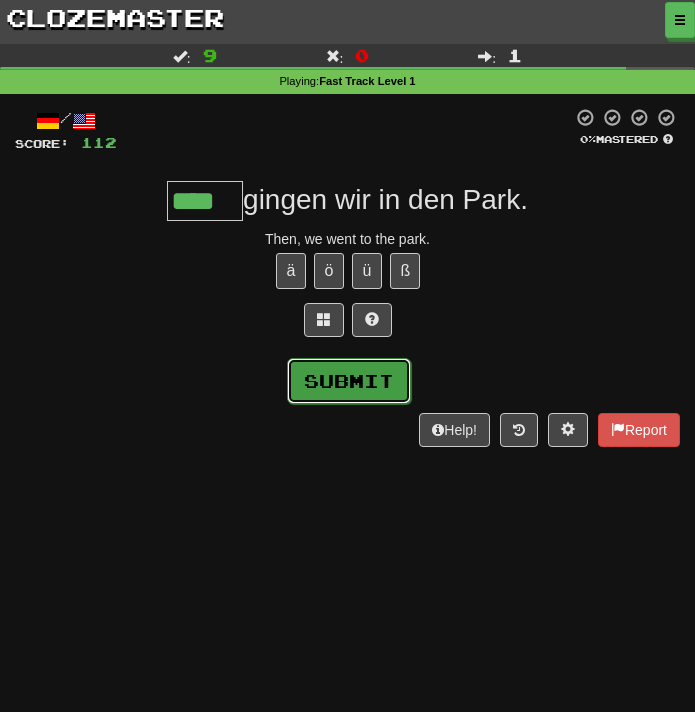click on "Submit" at bounding box center (349, 381) 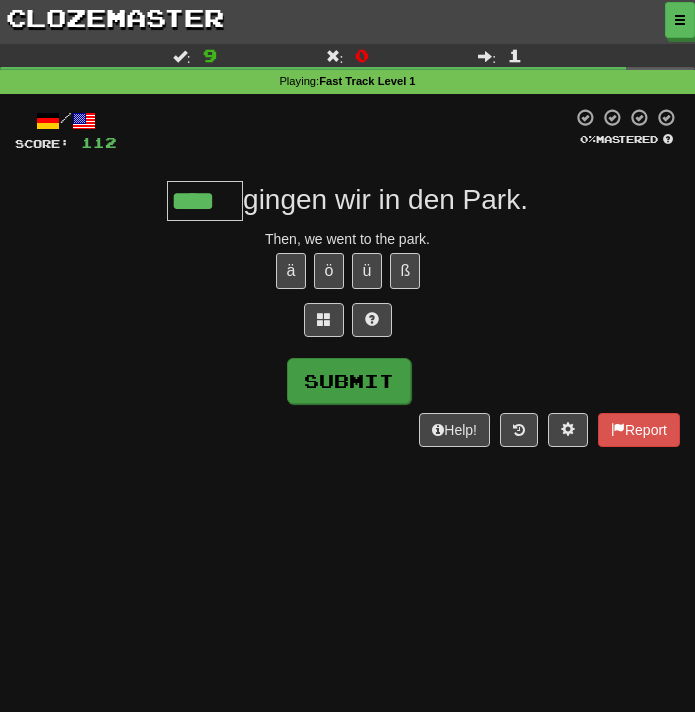 type on "****" 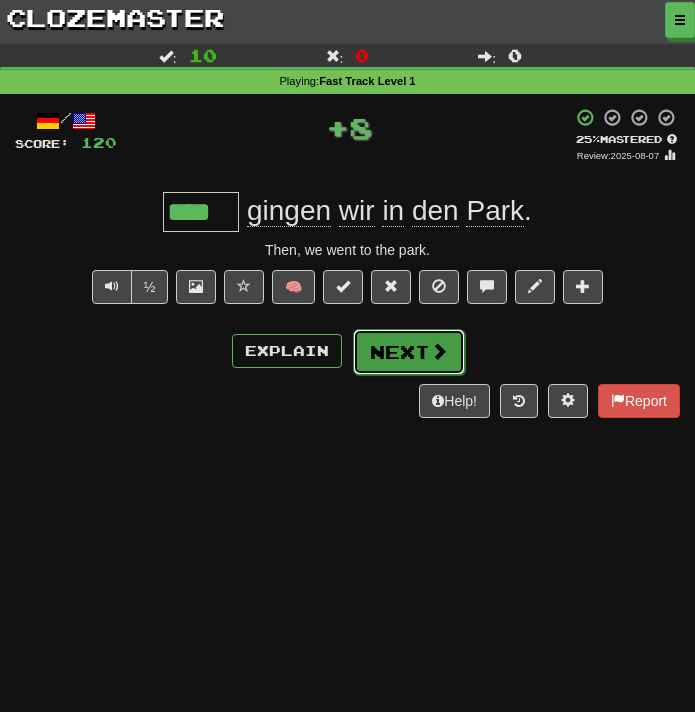 click on "Next" at bounding box center [409, 352] 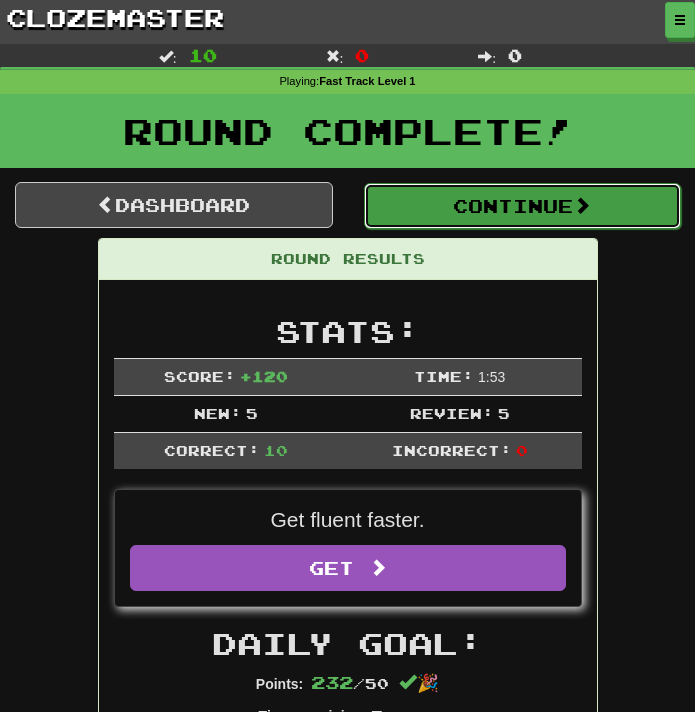 click on "Continue" at bounding box center (523, 206) 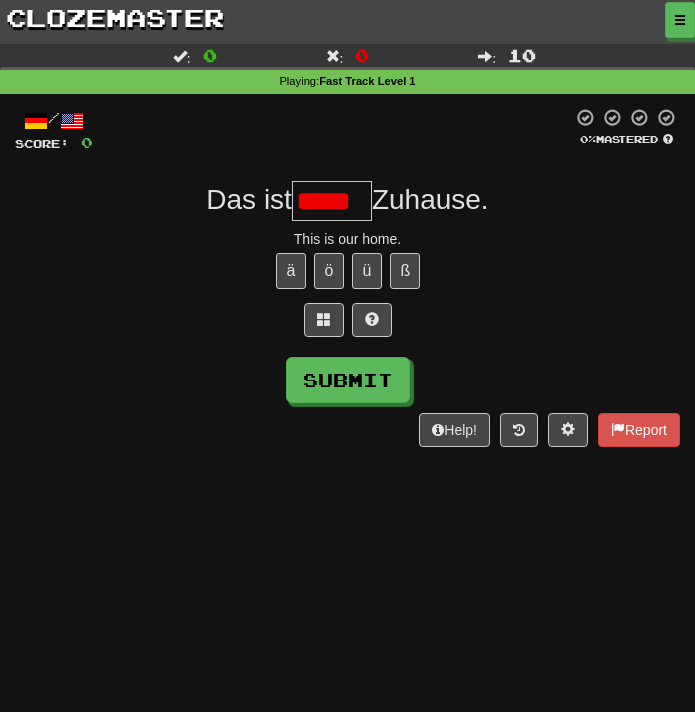 scroll, scrollTop: 0, scrollLeft: 0, axis: both 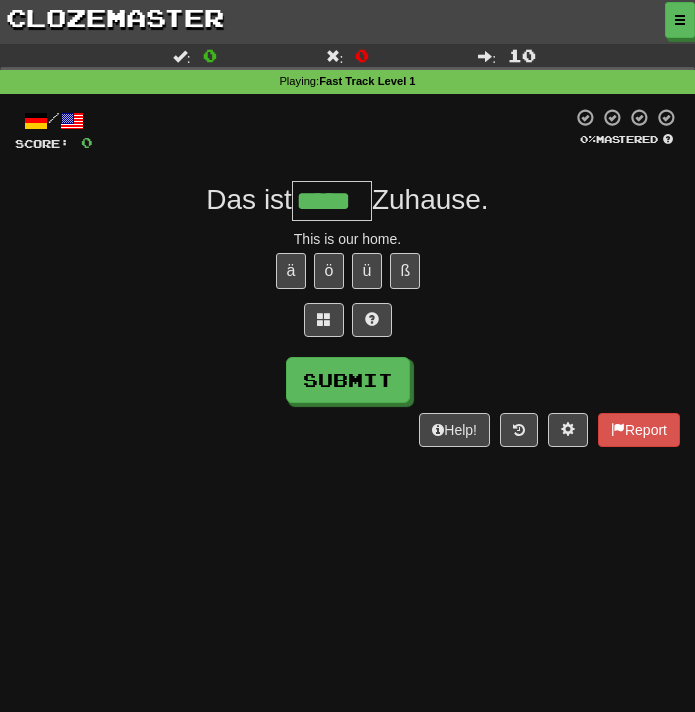 type on "*****" 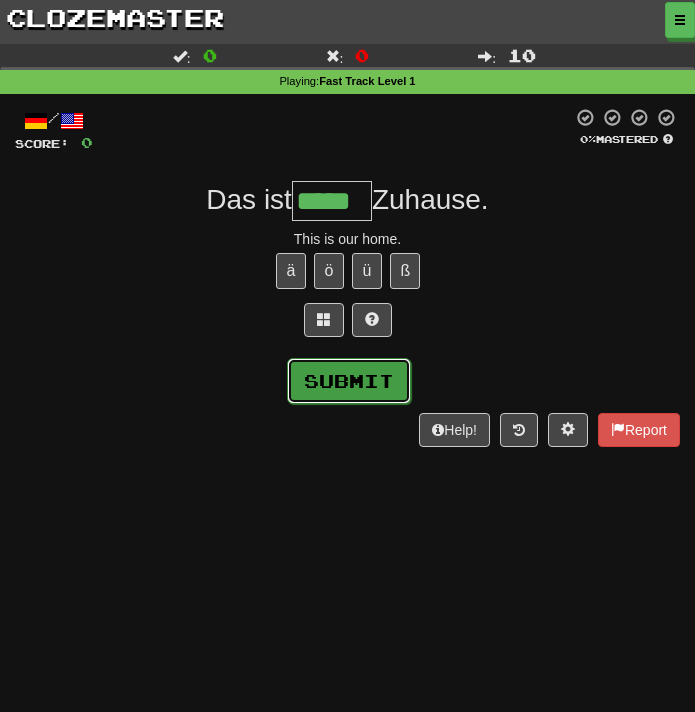 click on "Submit" at bounding box center [349, 381] 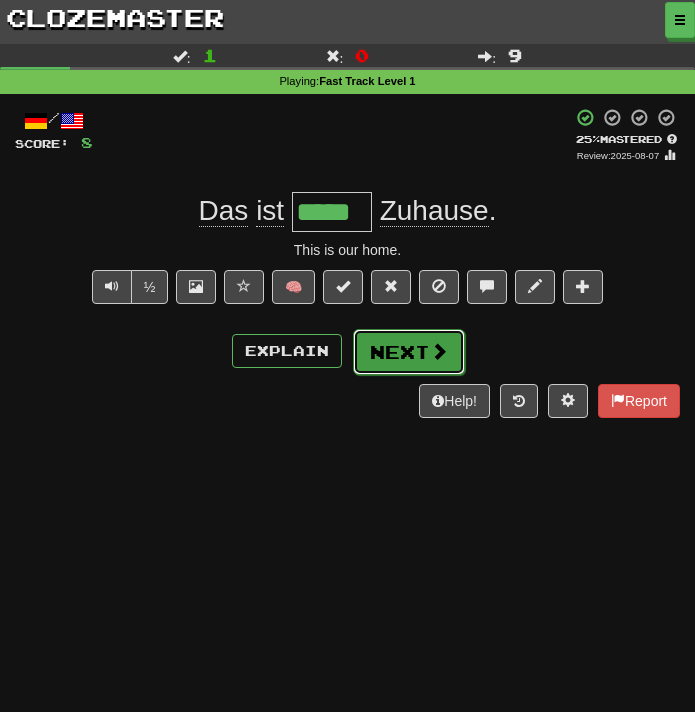 click on "Next" at bounding box center (409, 352) 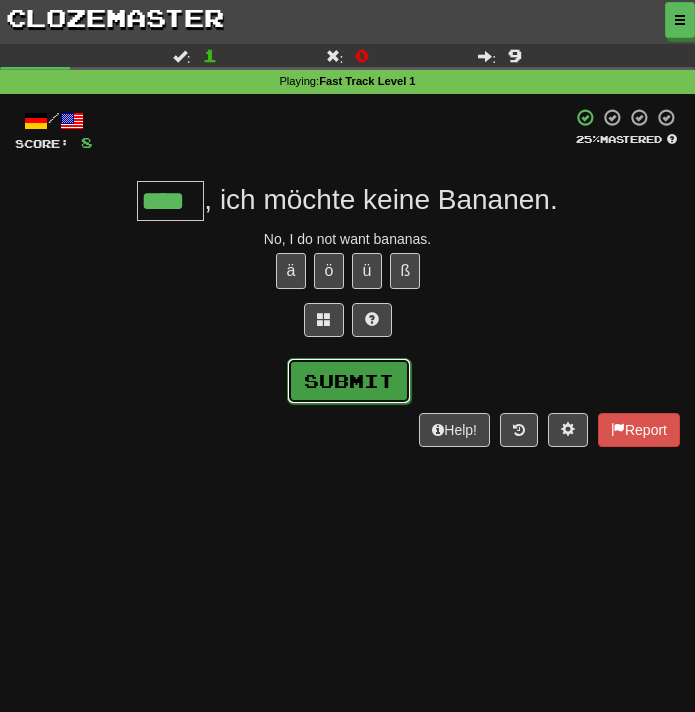 click on "Submit" at bounding box center [349, 381] 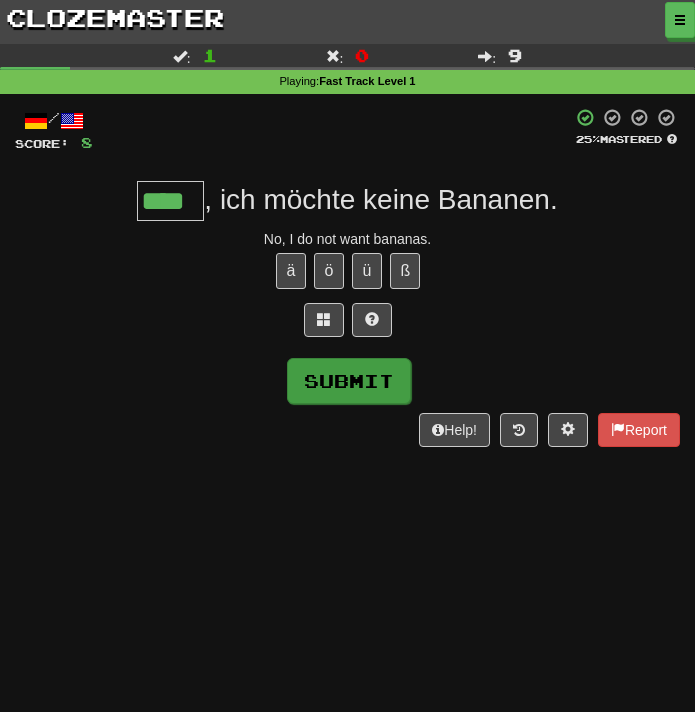 type on "****" 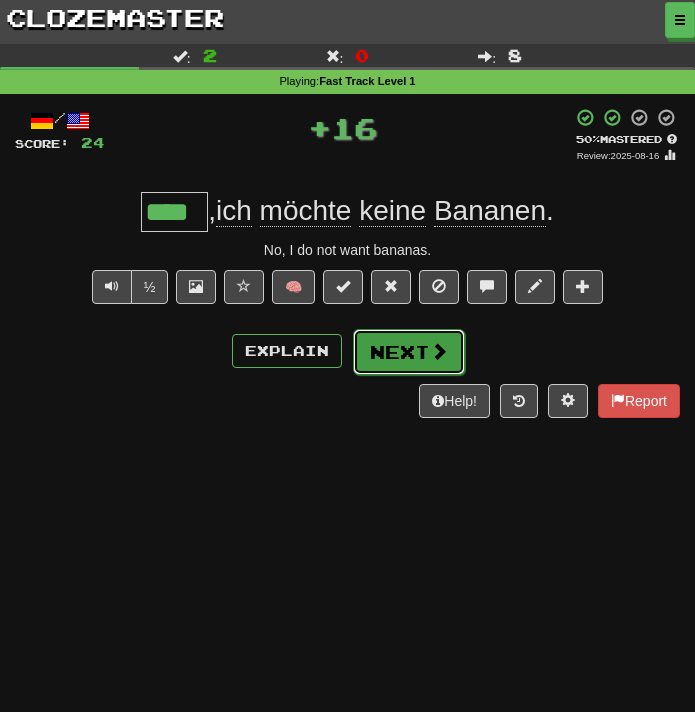 click on "Next" at bounding box center (409, 352) 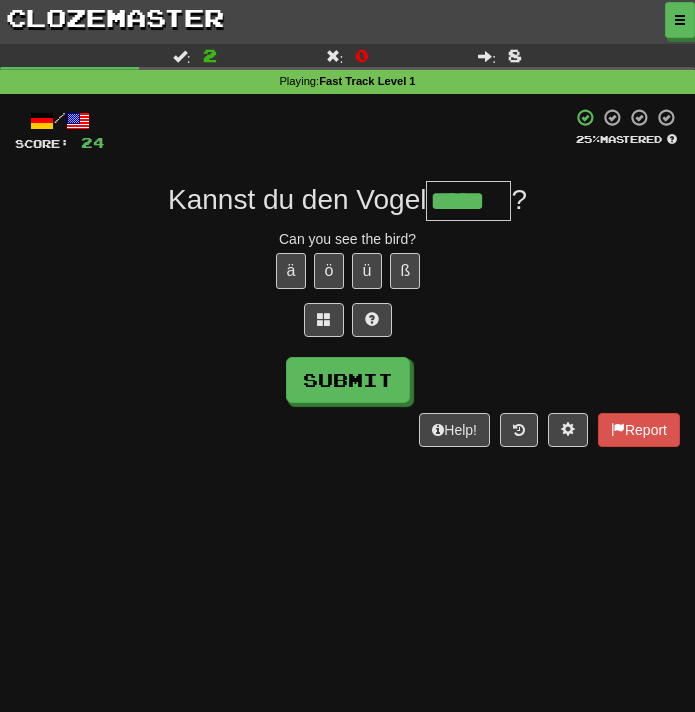 type on "*****" 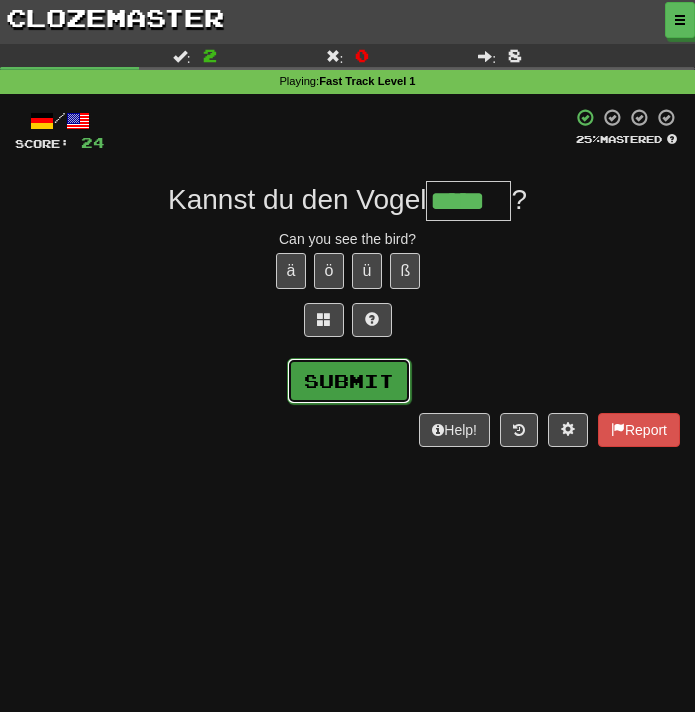 click on "Submit" at bounding box center [349, 381] 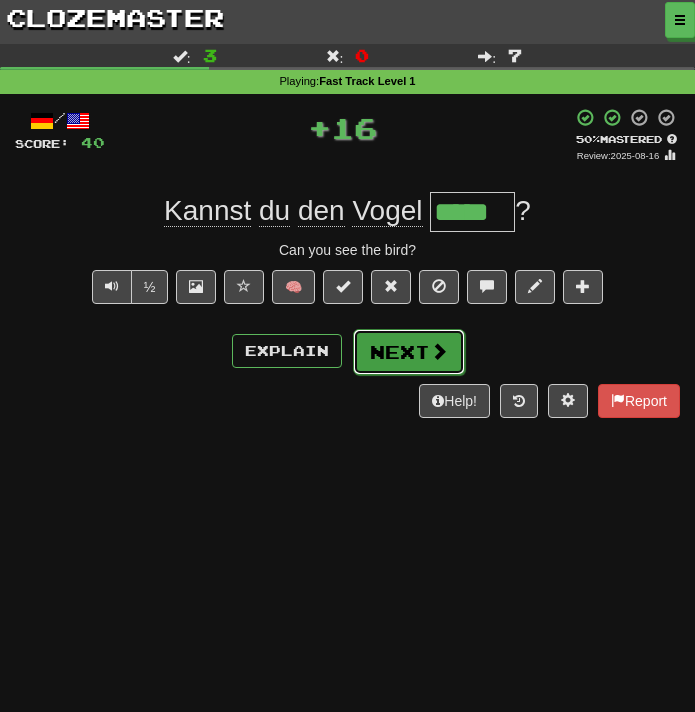 click on "Next" at bounding box center [409, 352] 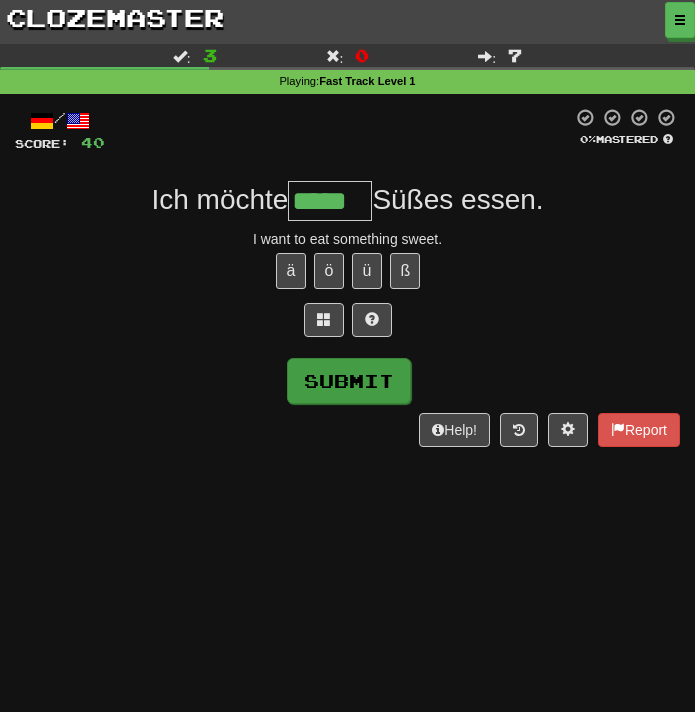 type on "*****" 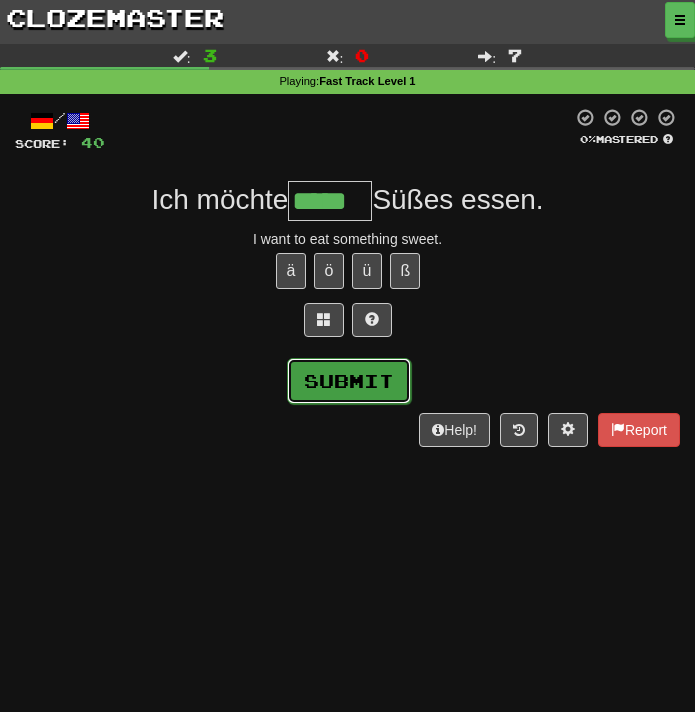 click on "Submit" at bounding box center [349, 381] 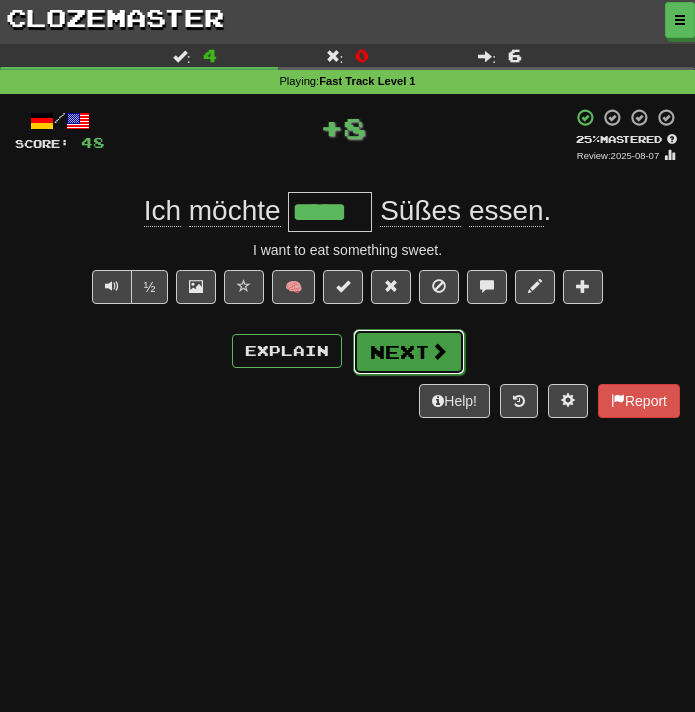 click on "Next" at bounding box center (409, 352) 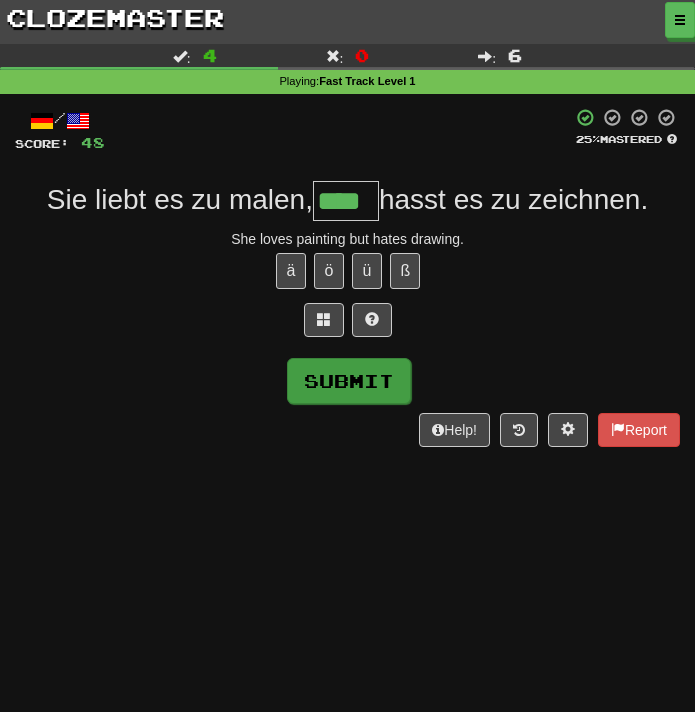 type on "****" 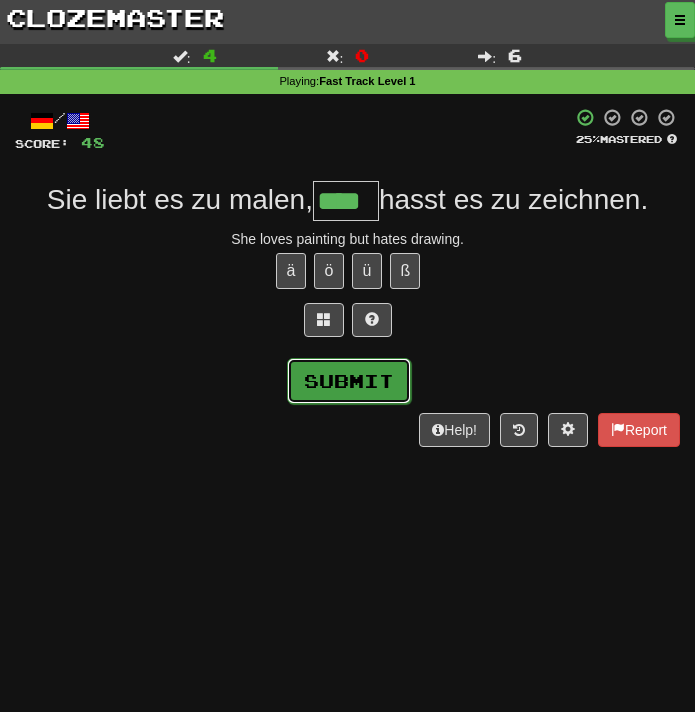 click on "Submit" at bounding box center (349, 381) 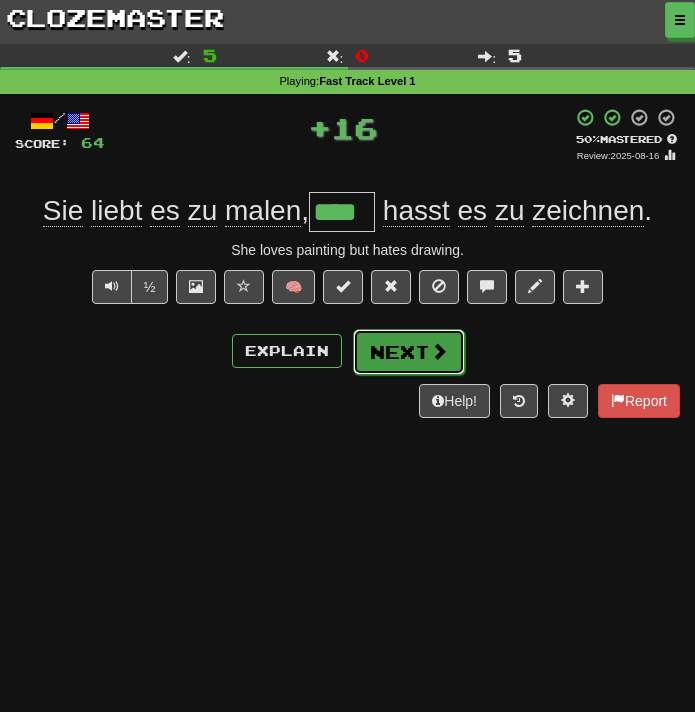 click on "Next" at bounding box center (409, 352) 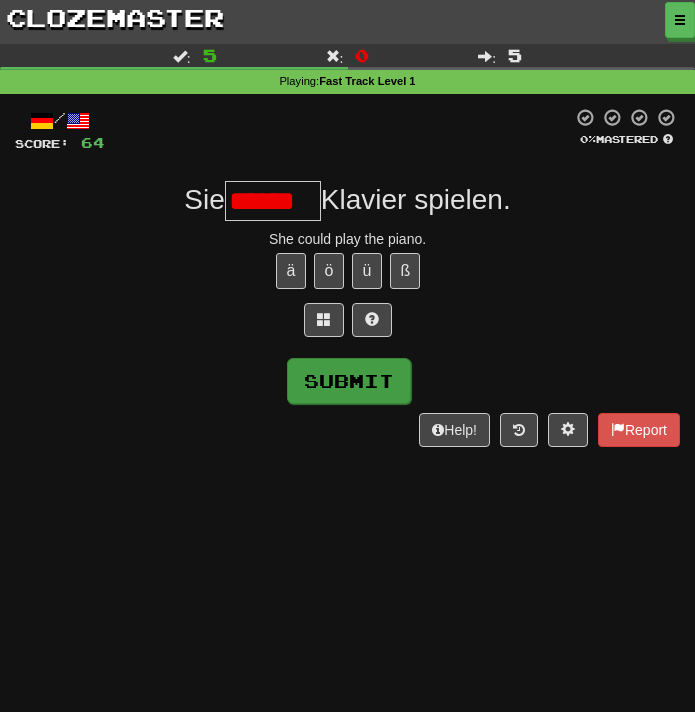 scroll, scrollTop: 0, scrollLeft: 0, axis: both 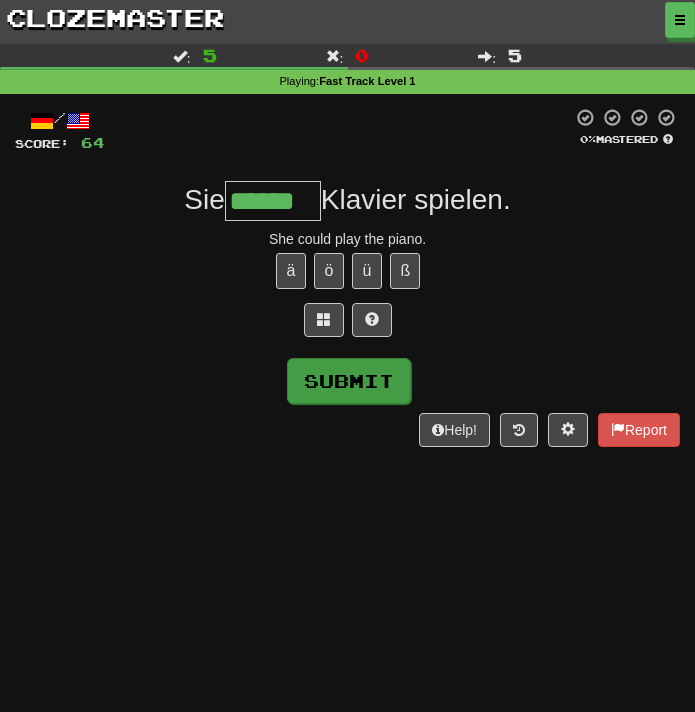type on "******" 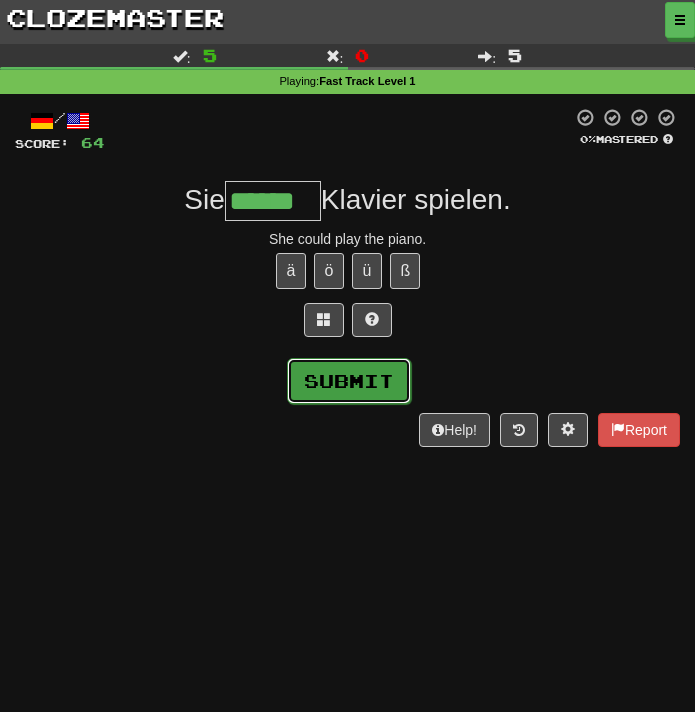 click on "Submit" at bounding box center [349, 381] 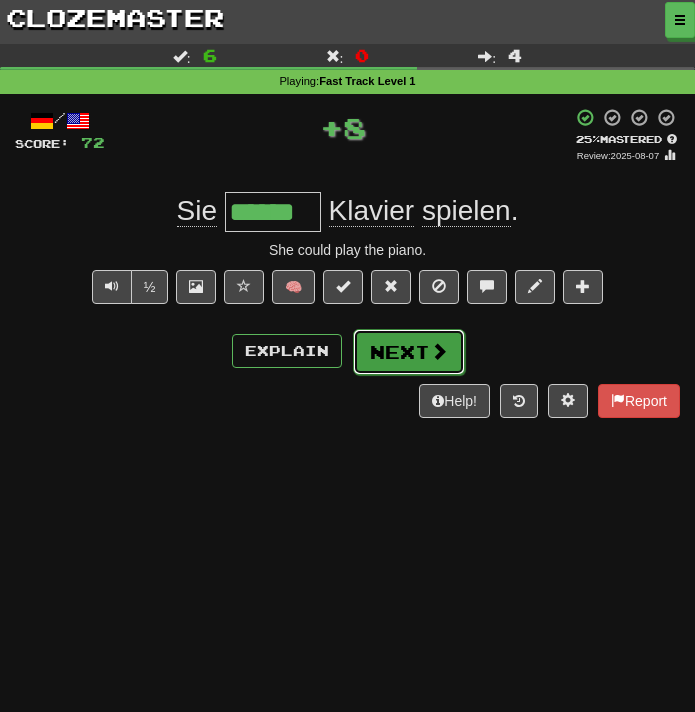 click on "Next" at bounding box center [409, 352] 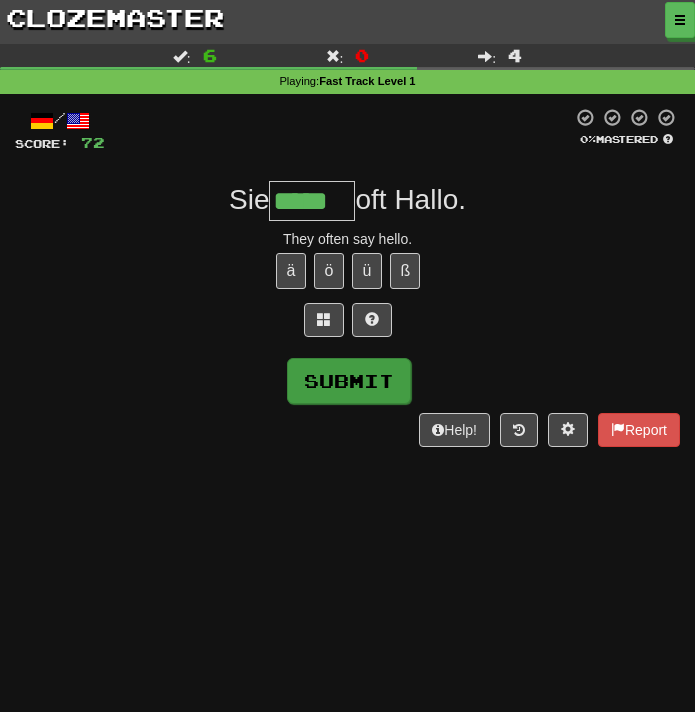 type on "*****" 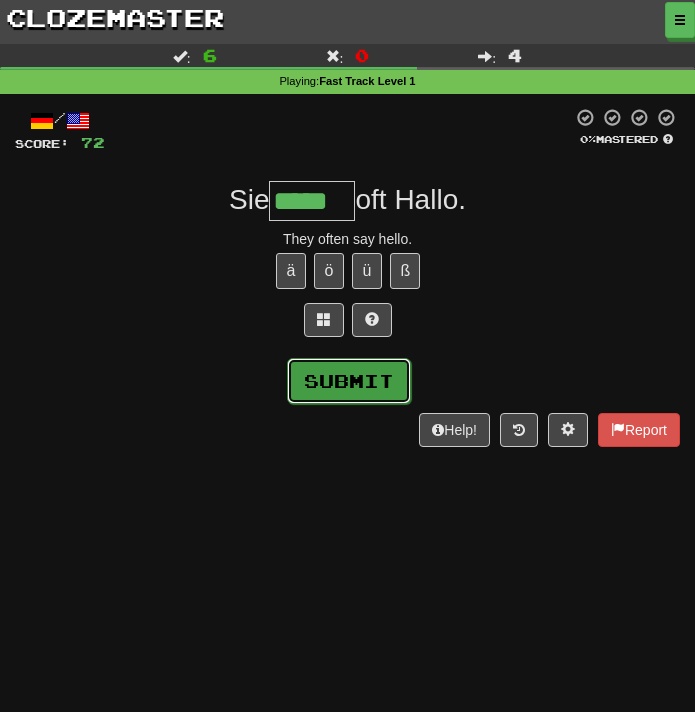 click on "Submit" at bounding box center [349, 381] 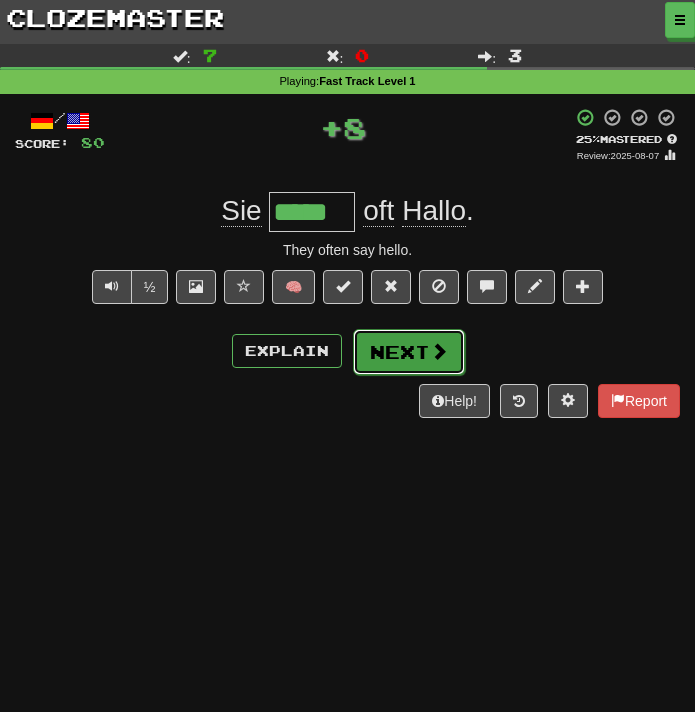 click on "Next" at bounding box center [409, 352] 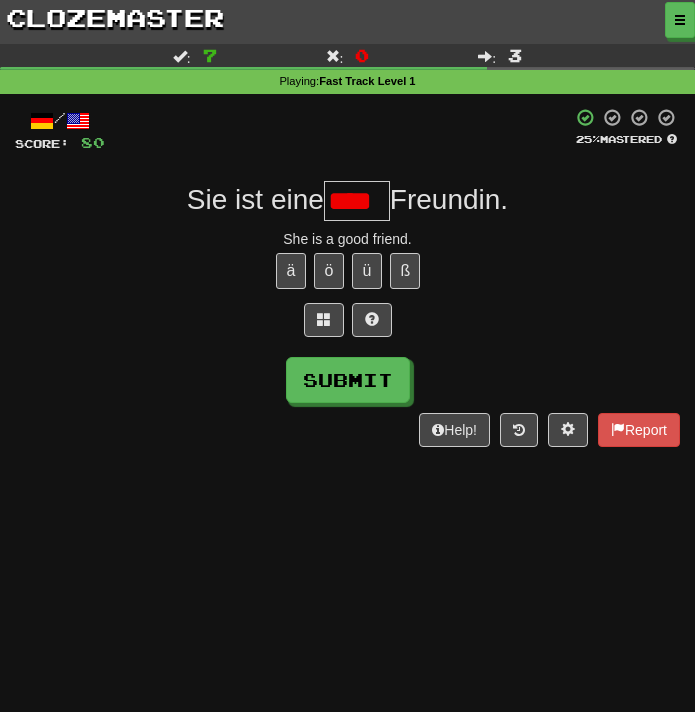 scroll, scrollTop: 0, scrollLeft: 0, axis: both 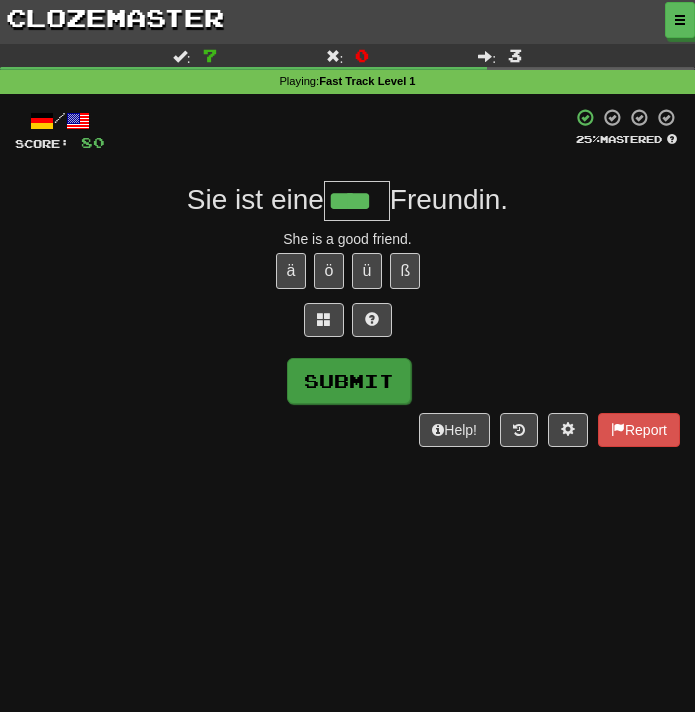 type on "****" 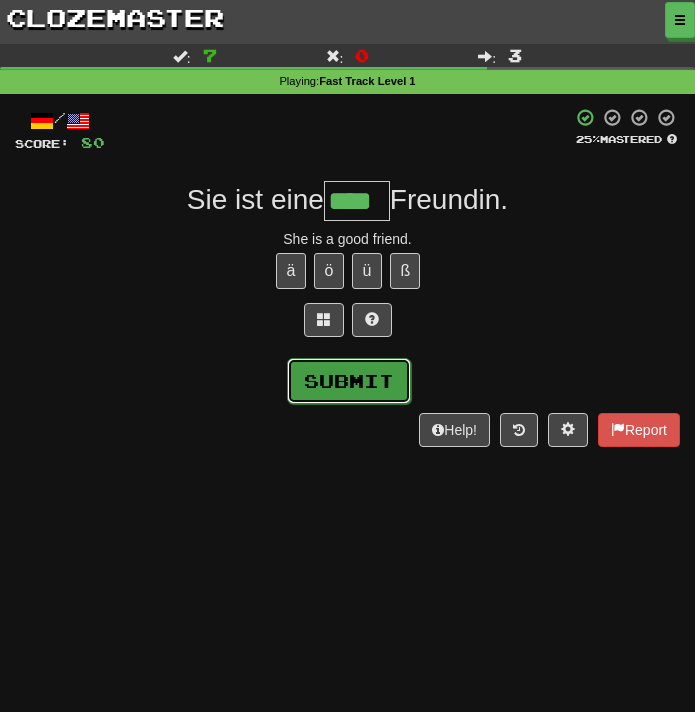 click on "Submit" at bounding box center [349, 381] 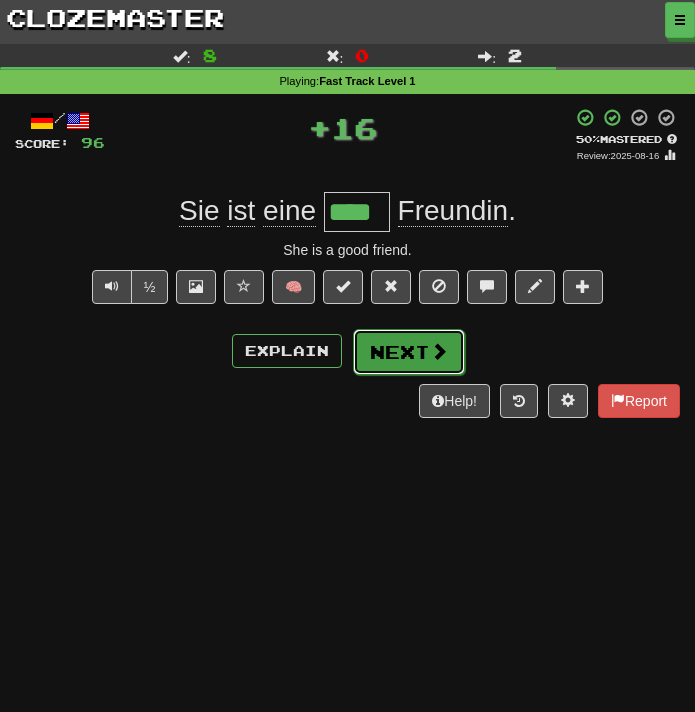 click on "Next" at bounding box center (409, 352) 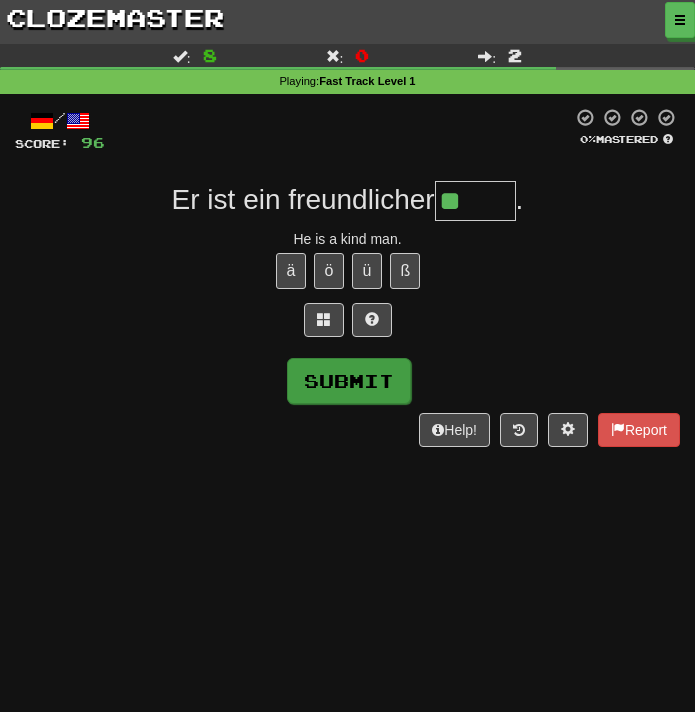 type on "*" 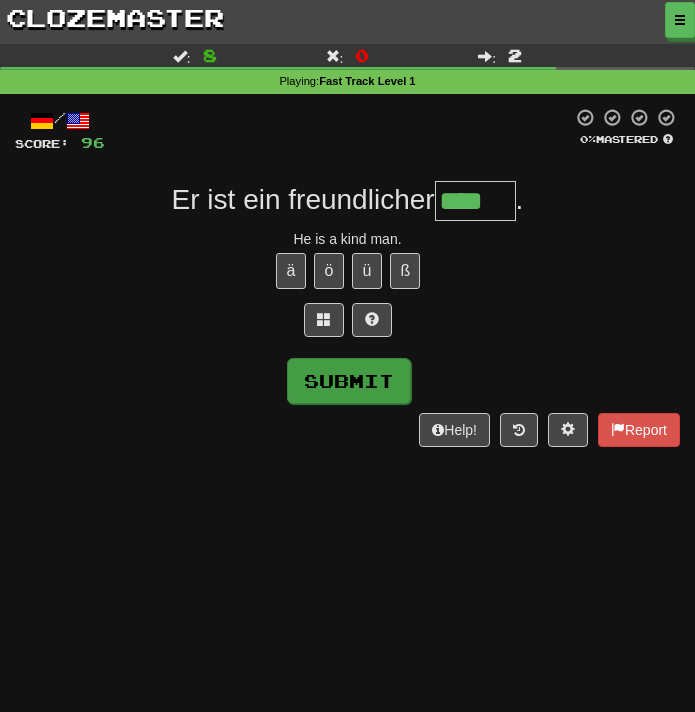 type on "****" 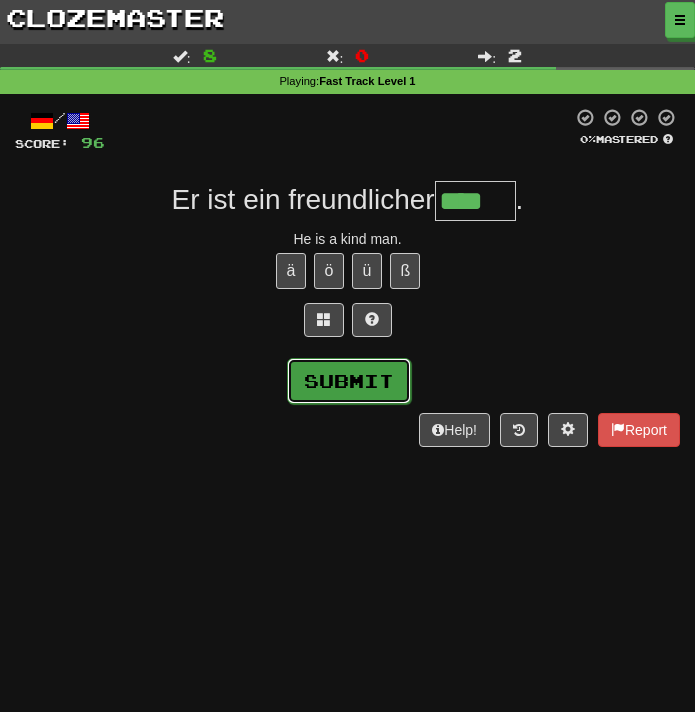 click on "Submit" at bounding box center (349, 381) 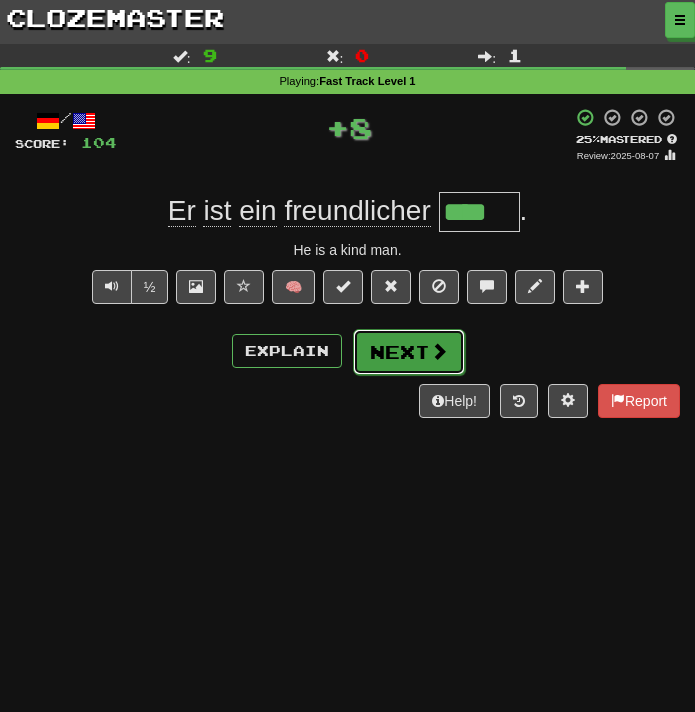 click on "Next" at bounding box center (409, 352) 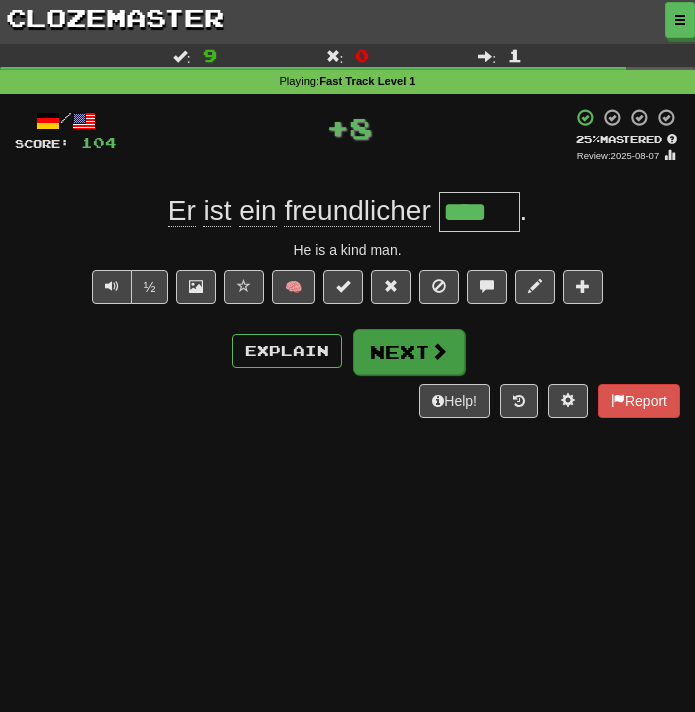 type 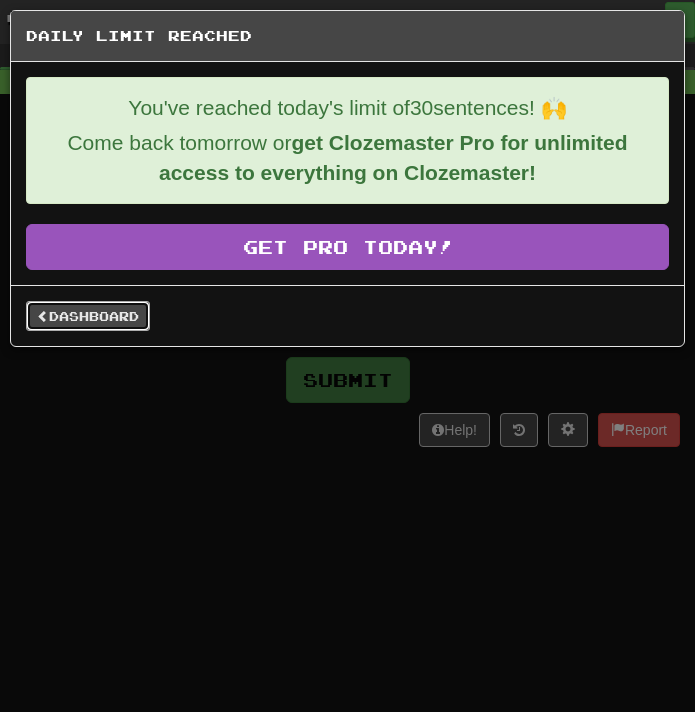 click on "Dashboard" at bounding box center [88, 316] 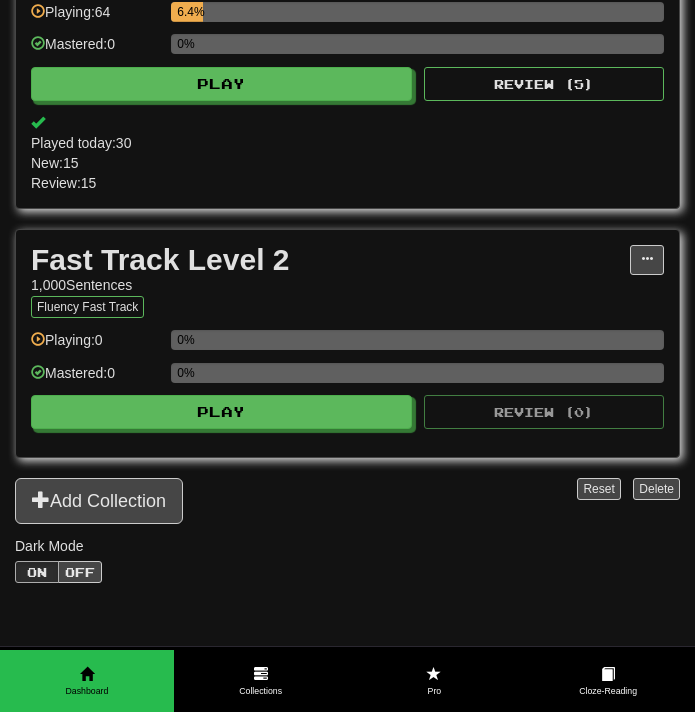 scroll, scrollTop: 0, scrollLeft: 0, axis: both 